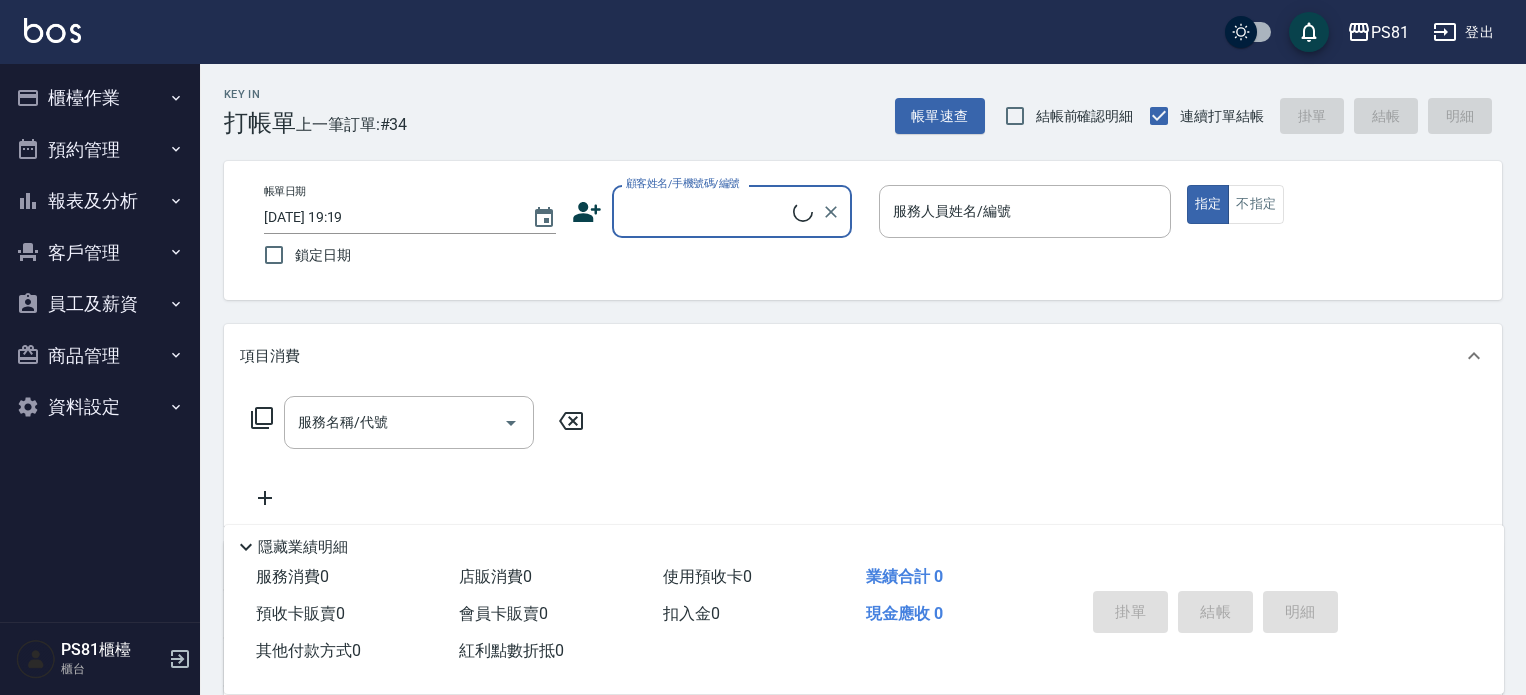 scroll, scrollTop: 0, scrollLeft: 0, axis: both 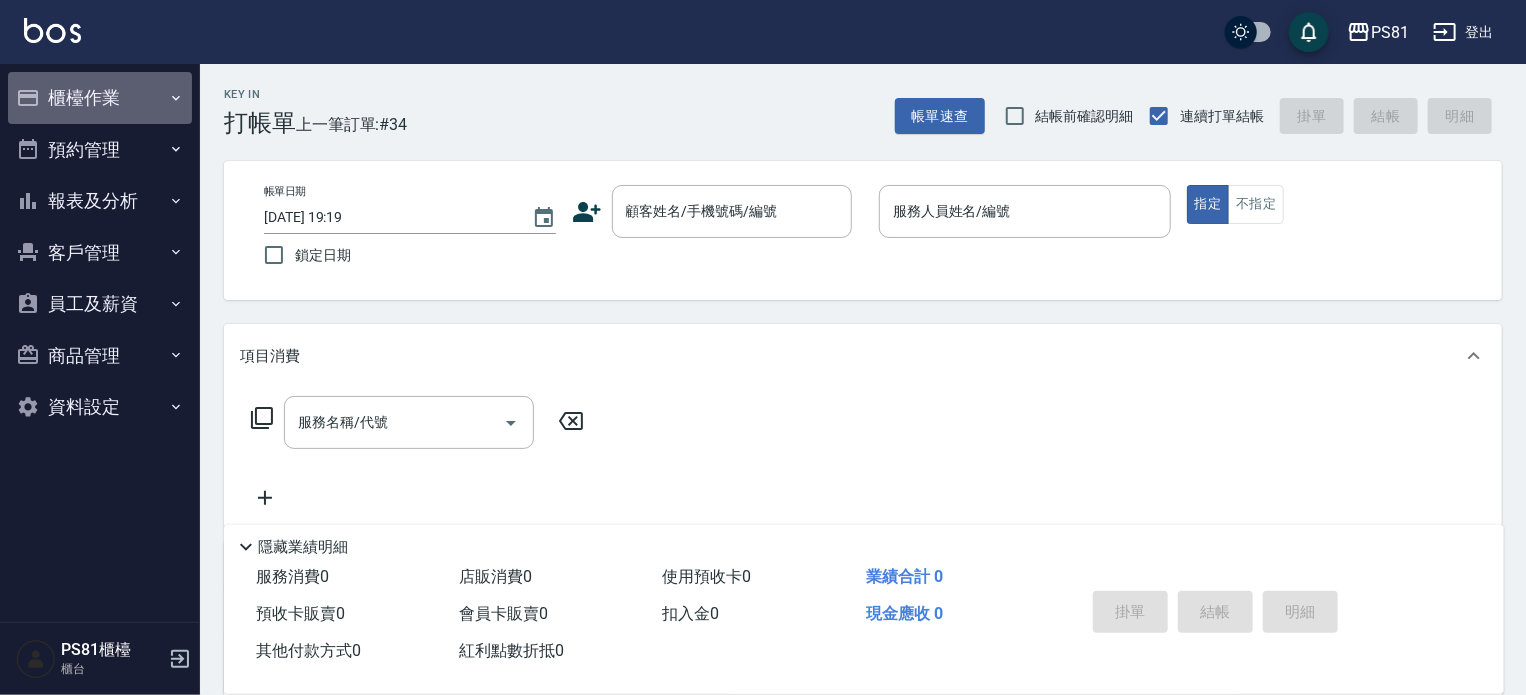 click on "櫃檯作業" at bounding box center (100, 98) 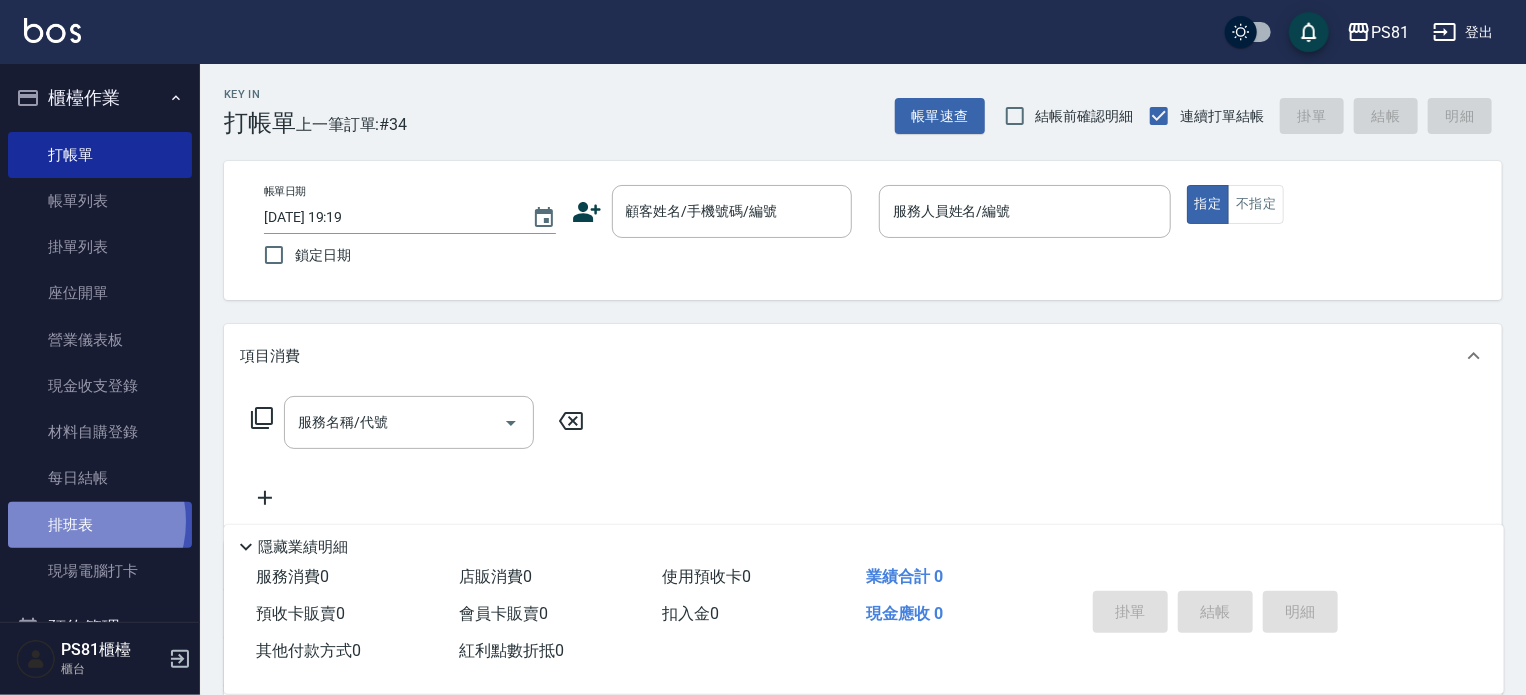 click on "排班表" at bounding box center (100, 525) 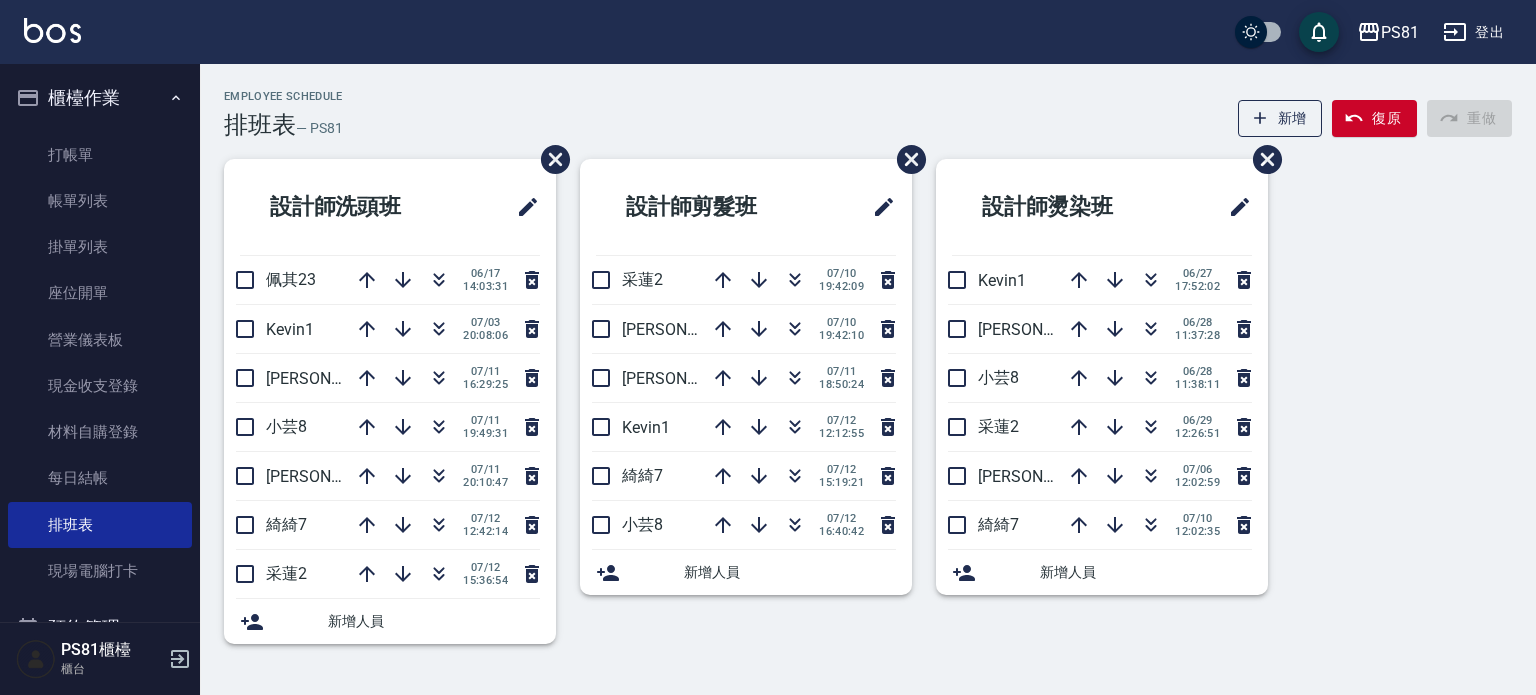click on "設計師剪髮班 采蓮2 [DATE] 19:42:09 [PERSON_NAME]6 [DATE] 19:42:10 [PERSON_NAME]3 [DATE] 18:50:24 Kevin1 [DATE] 12:12:55 綺綺7 [DATE] 15:19:21 小芸8 [DATE] 16:40:42 新增人員" at bounding box center [734, 413] 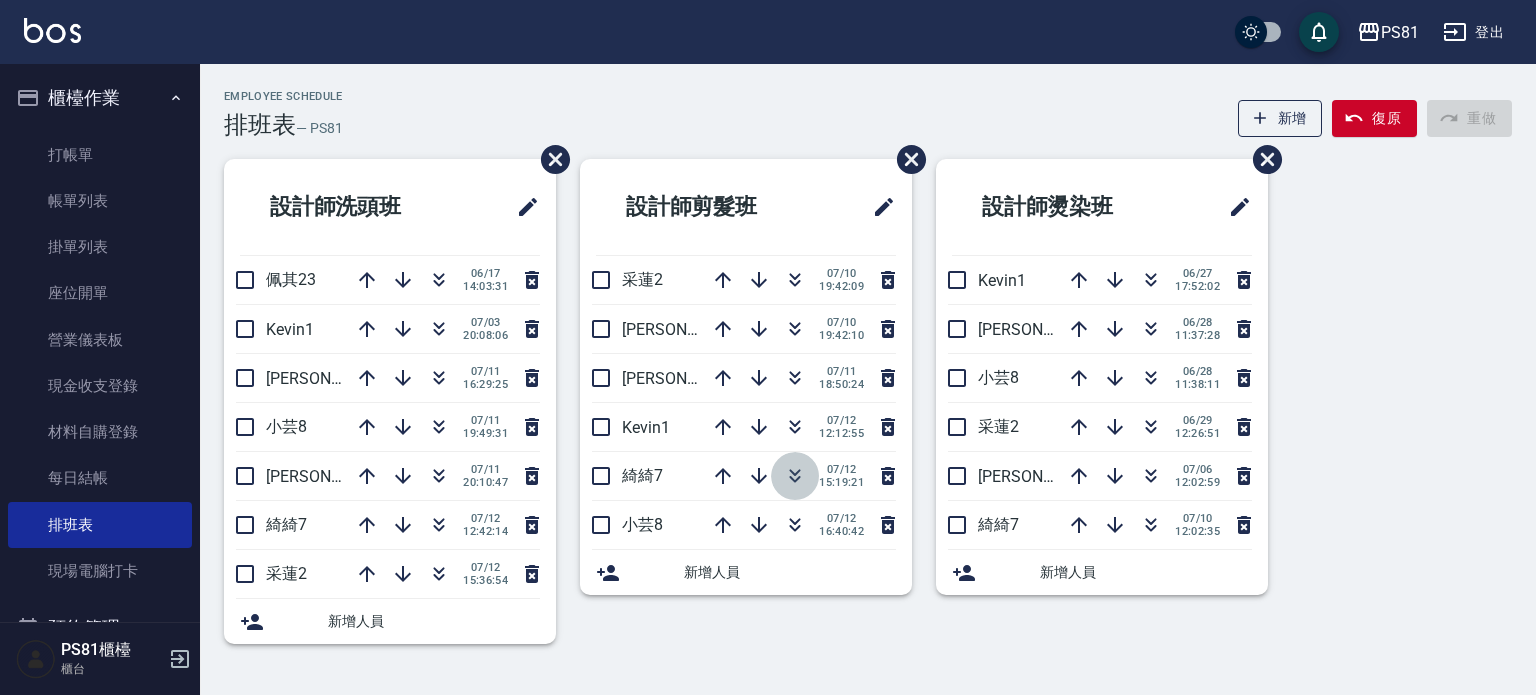 click 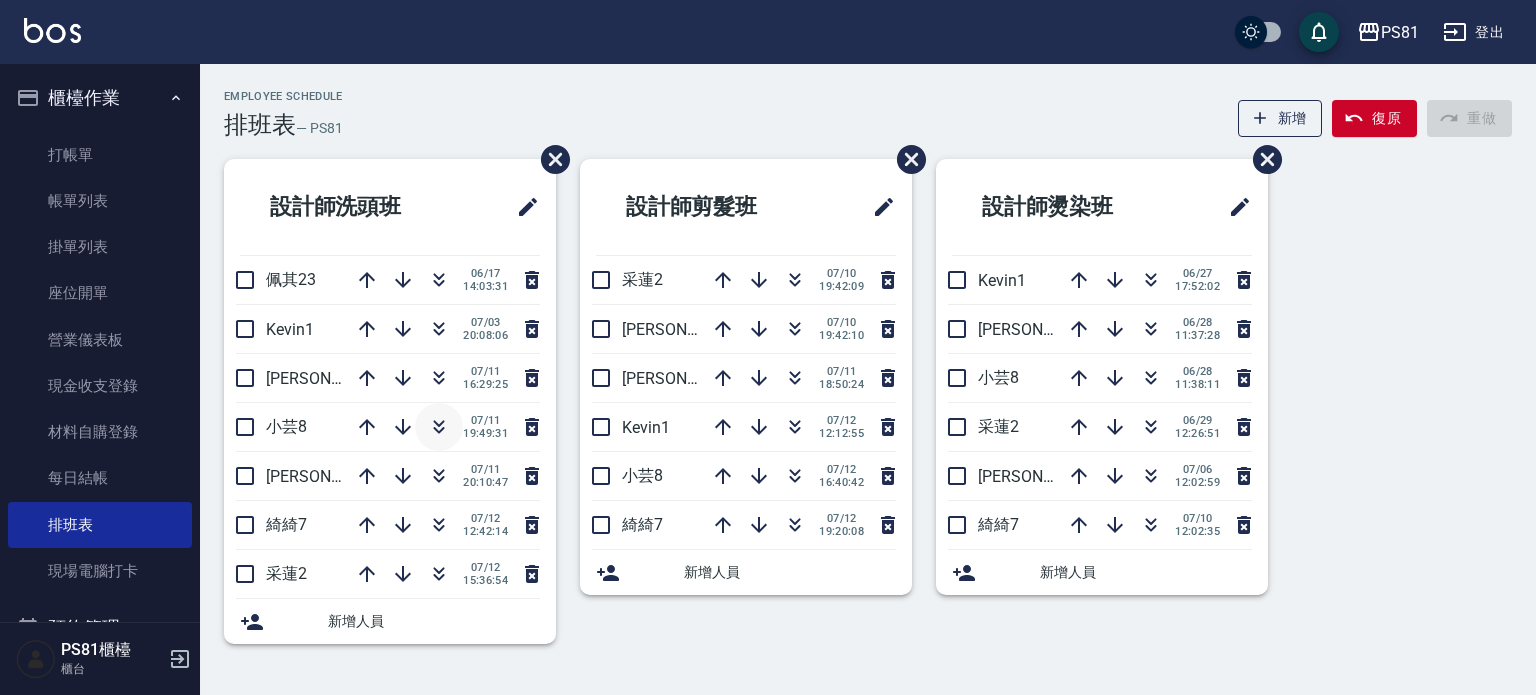 click 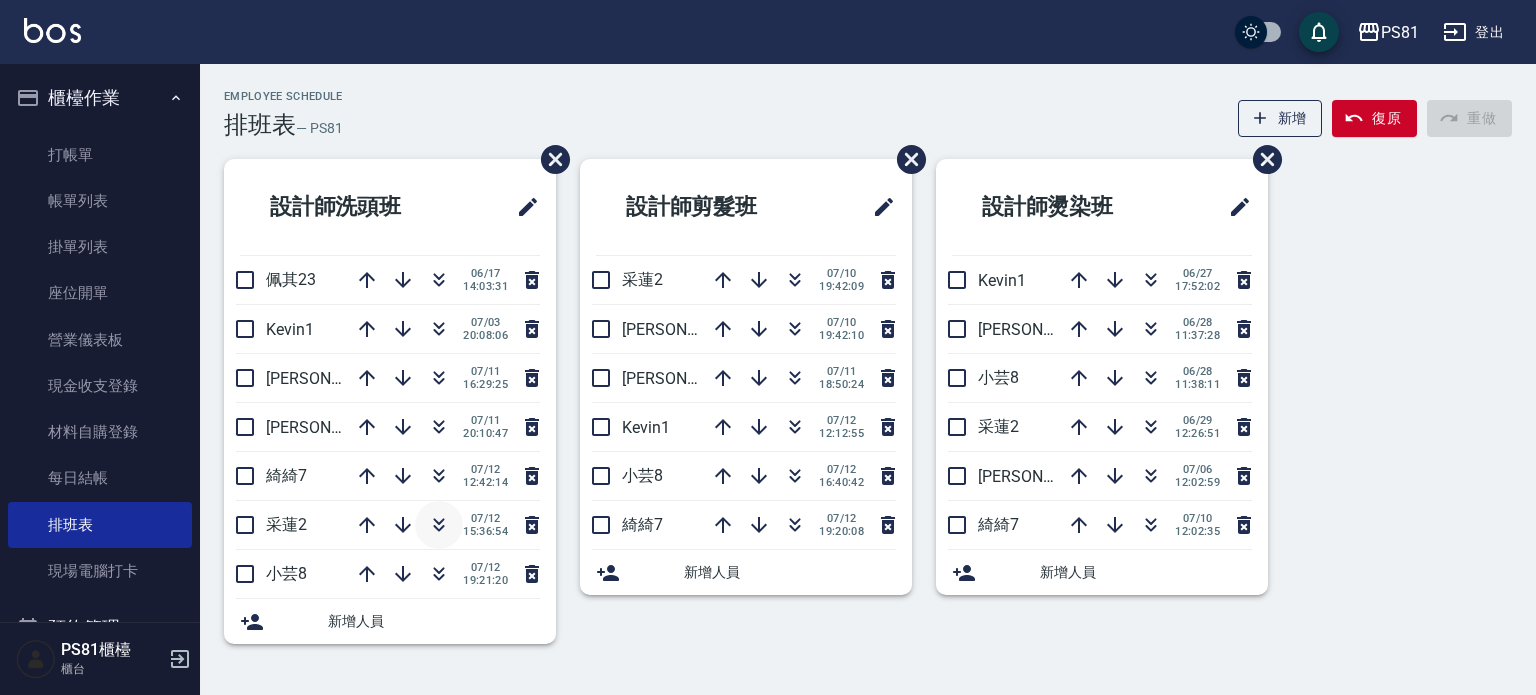 click 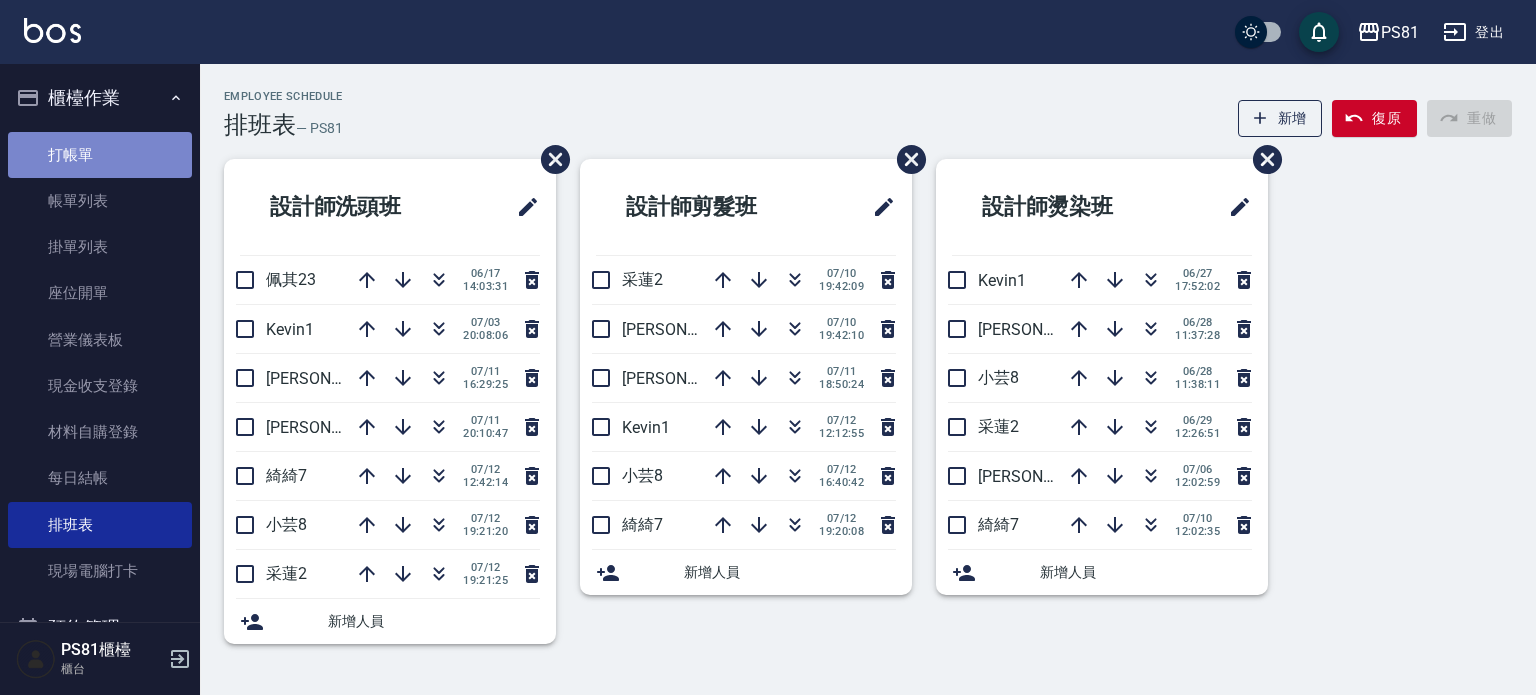 click on "打帳單" at bounding box center (100, 155) 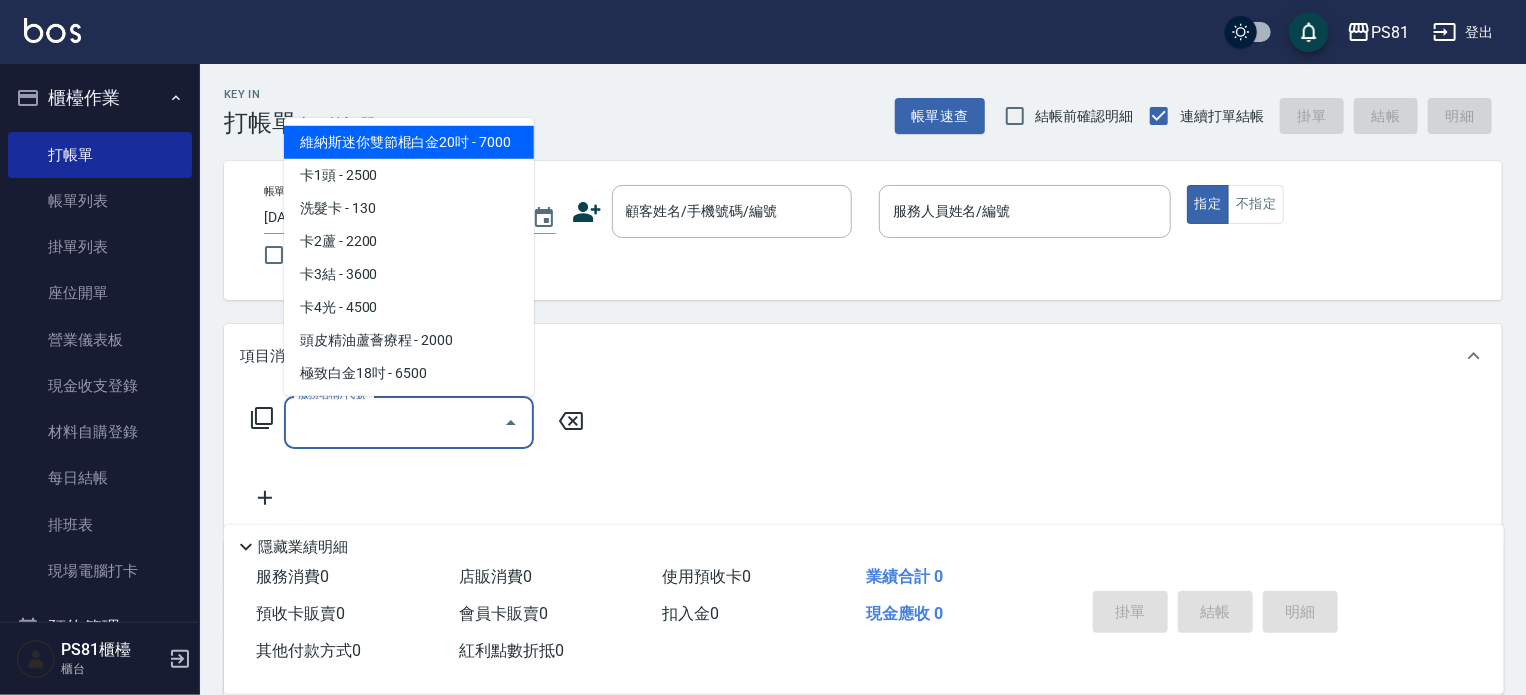 click on "服務名稱/代號" at bounding box center [394, 422] 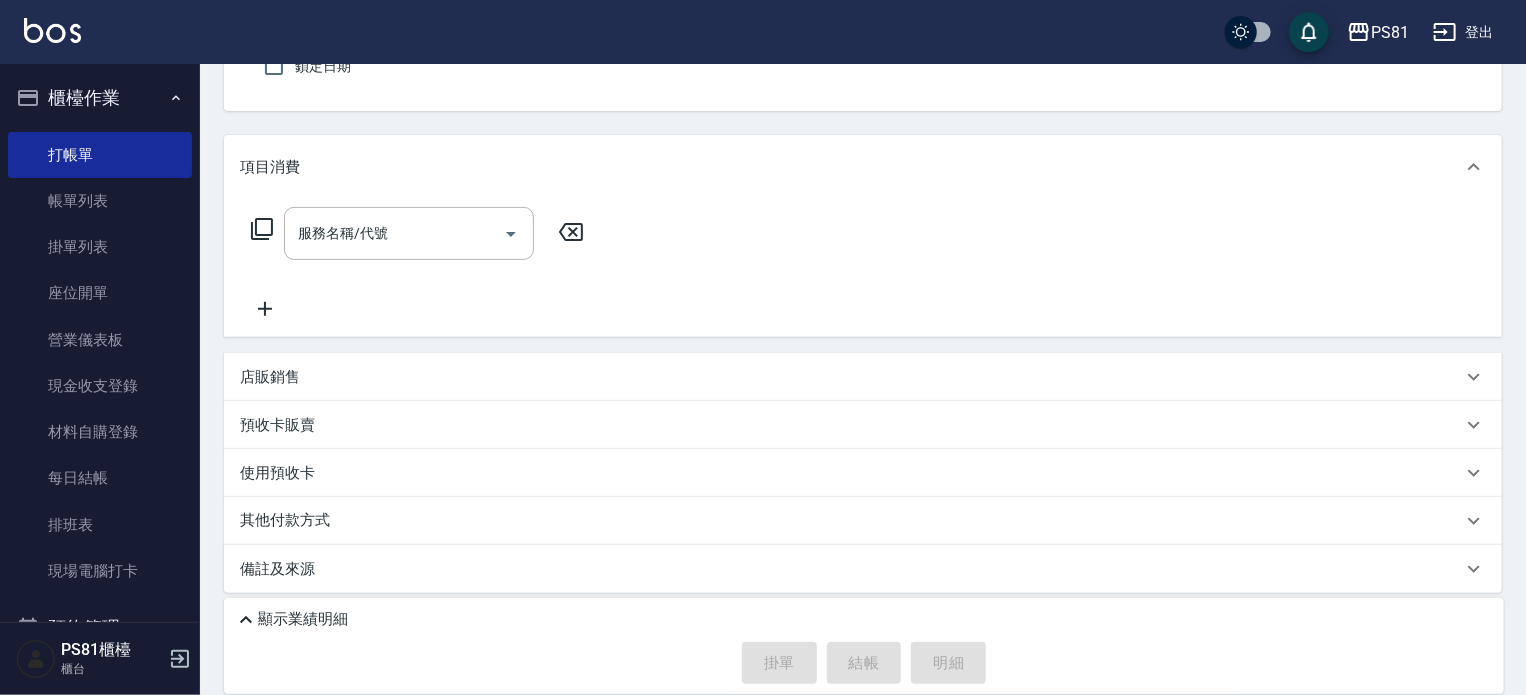 scroll, scrollTop: 196, scrollLeft: 0, axis: vertical 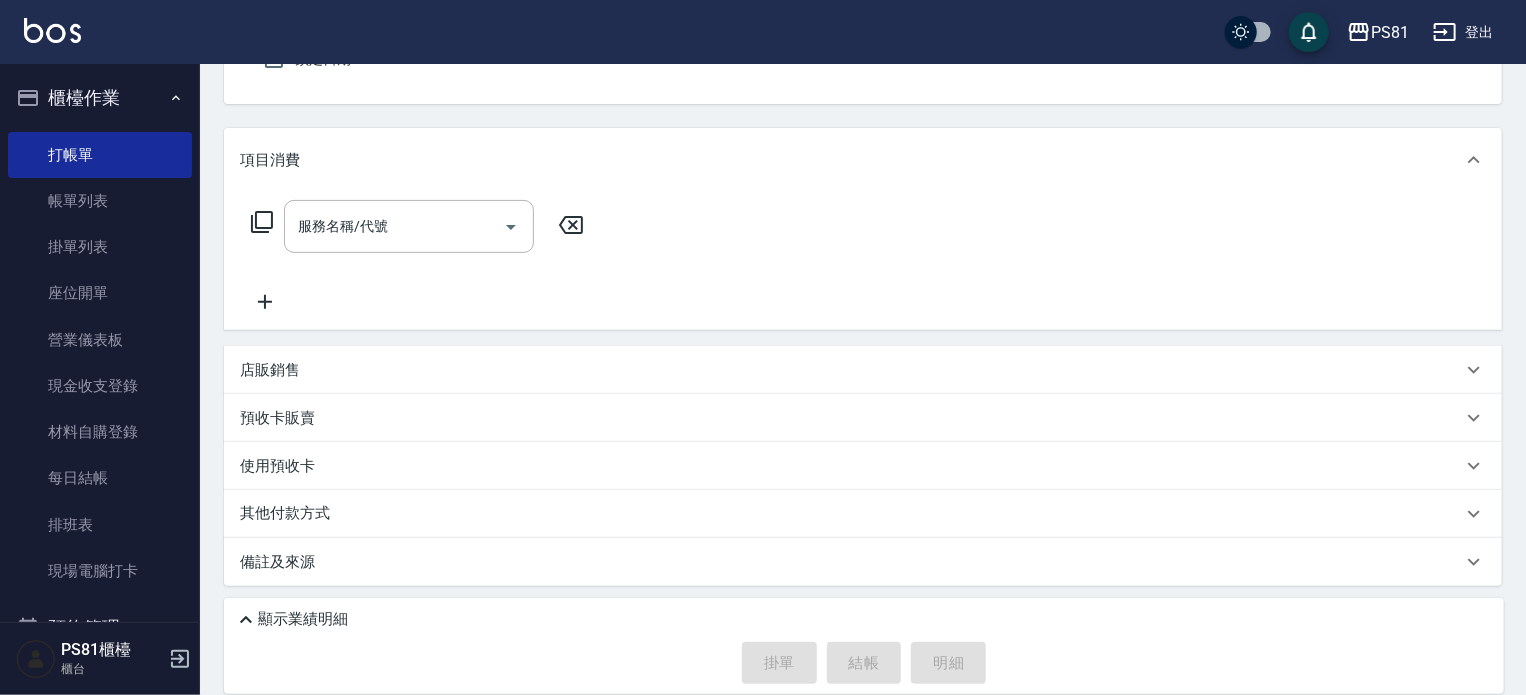 click on "店販銷售" at bounding box center (851, 370) 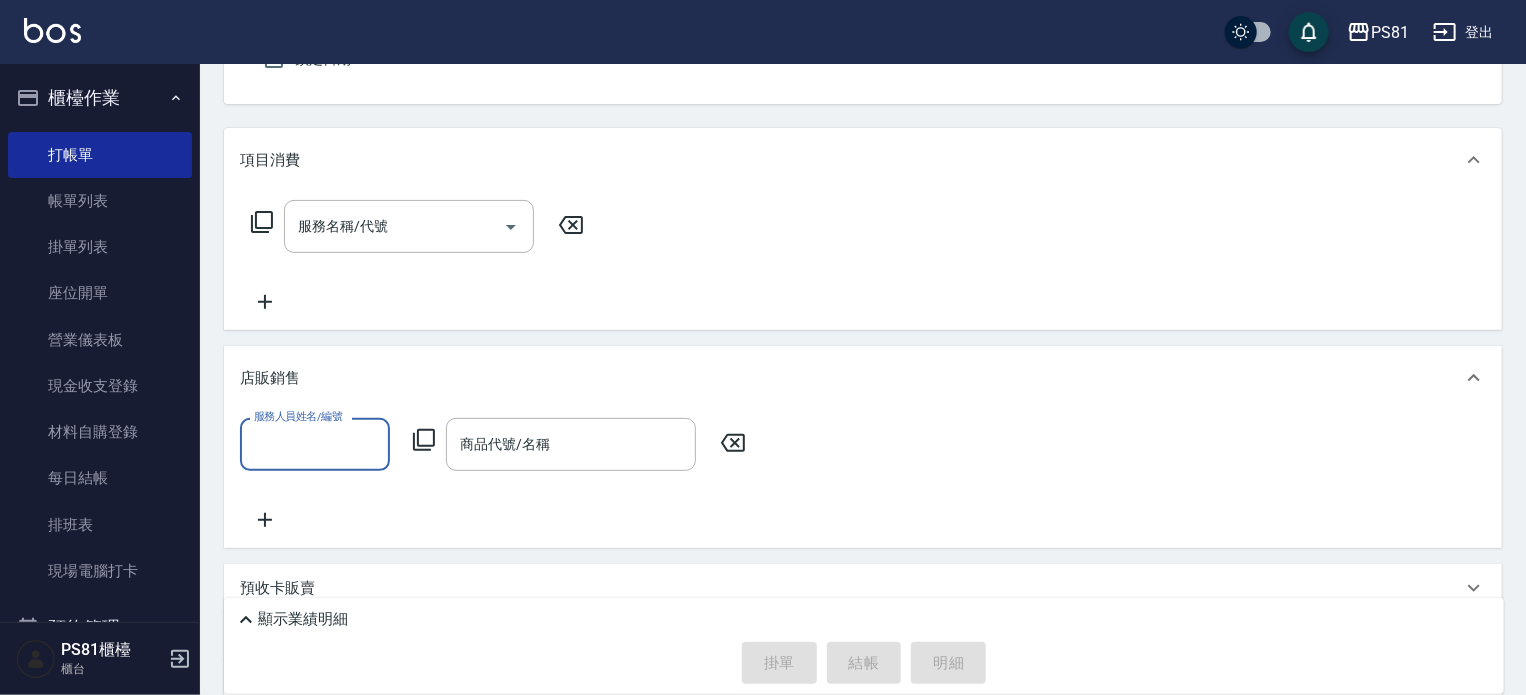 scroll, scrollTop: 0, scrollLeft: 0, axis: both 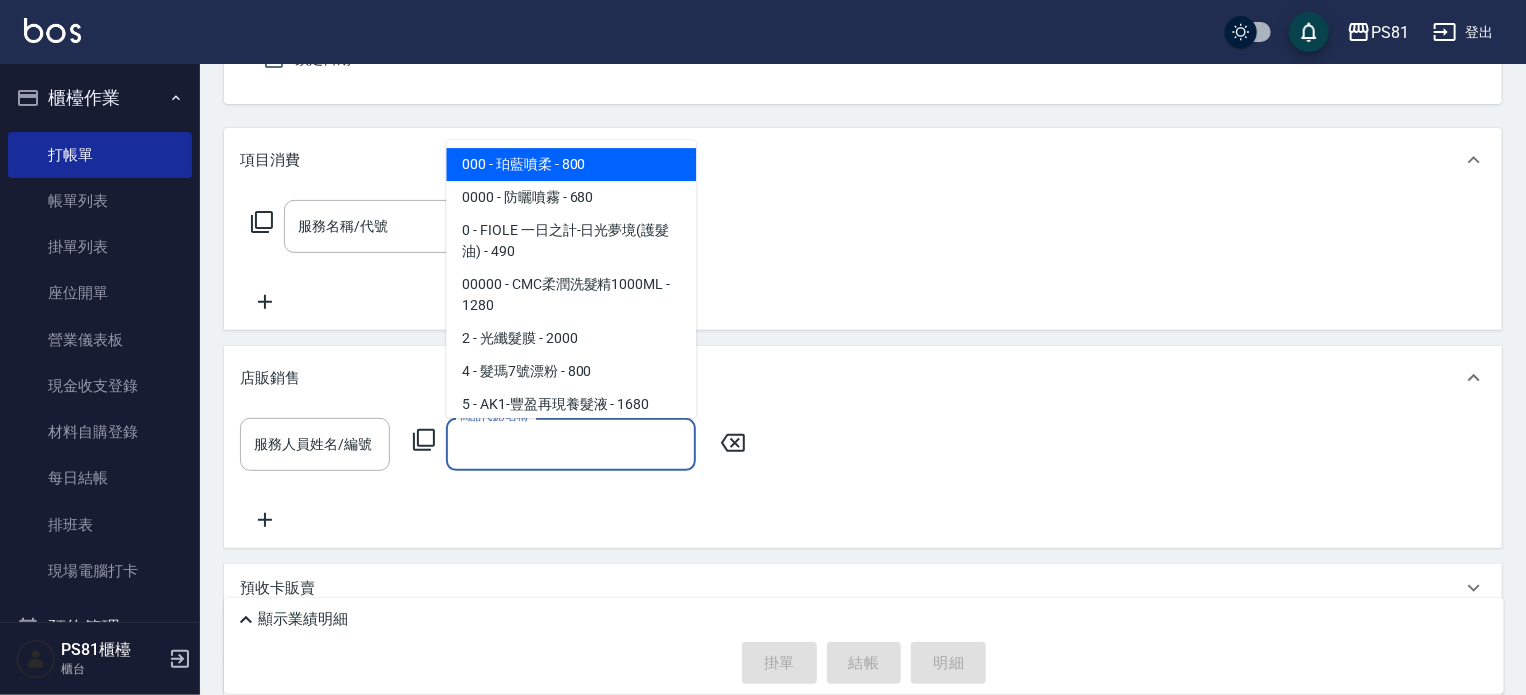 click on "商品代號/名稱" at bounding box center [571, 444] 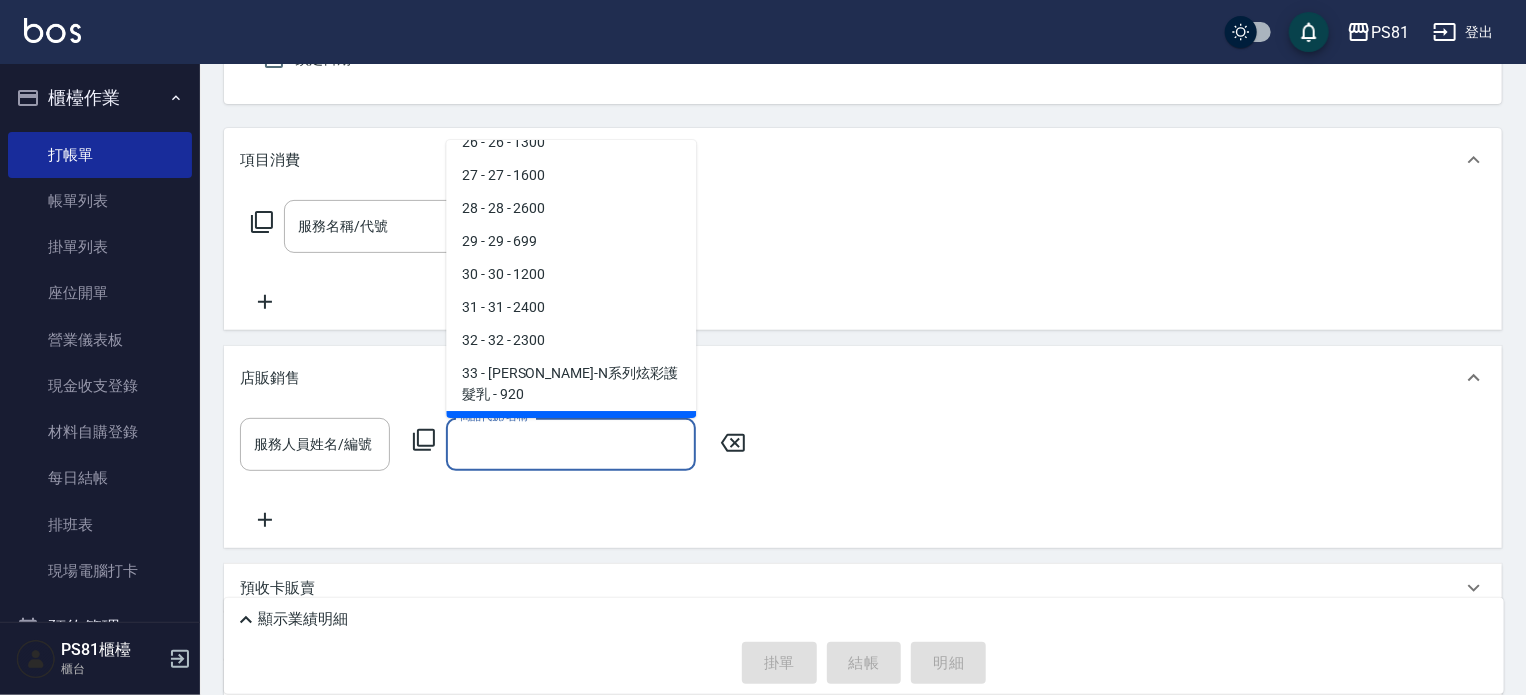 click on "商品代號/名稱" at bounding box center [571, 444] 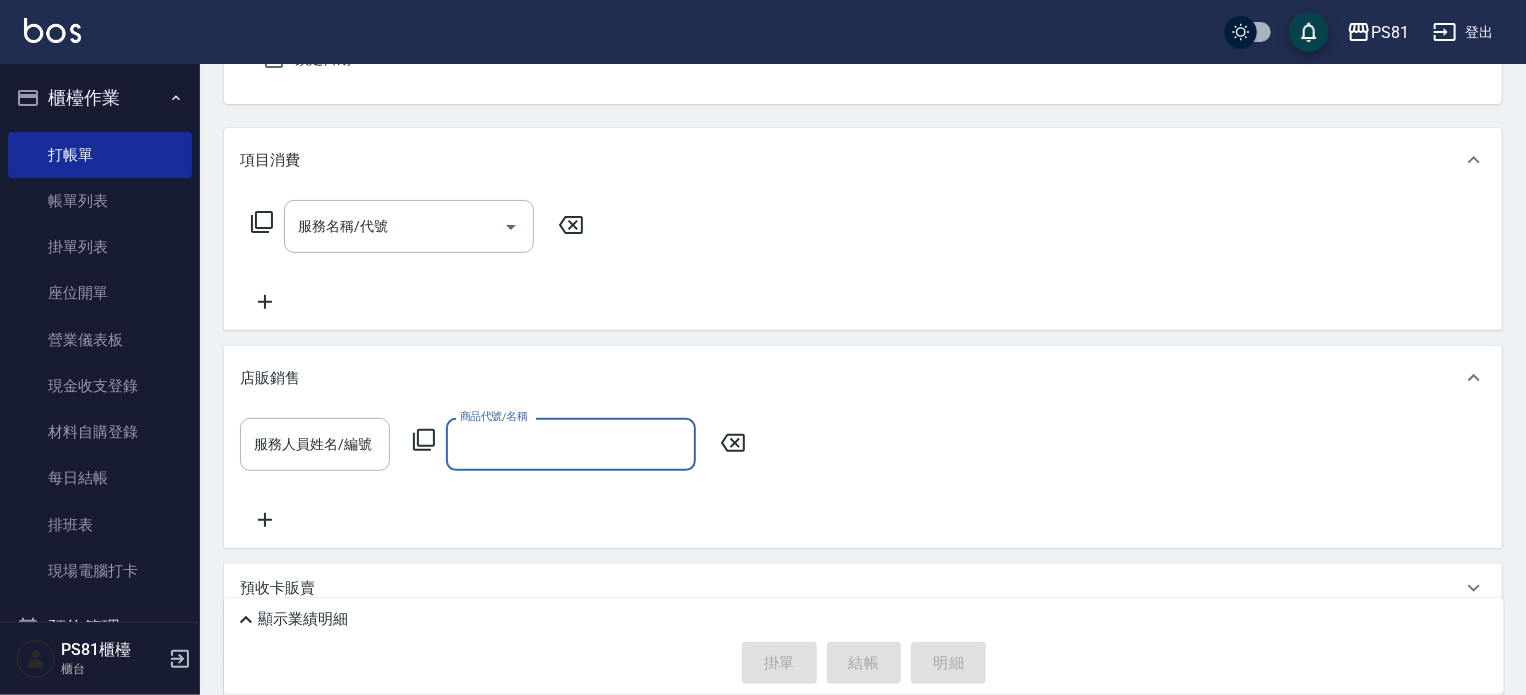 click on "商品代號/名稱" at bounding box center (571, 444) 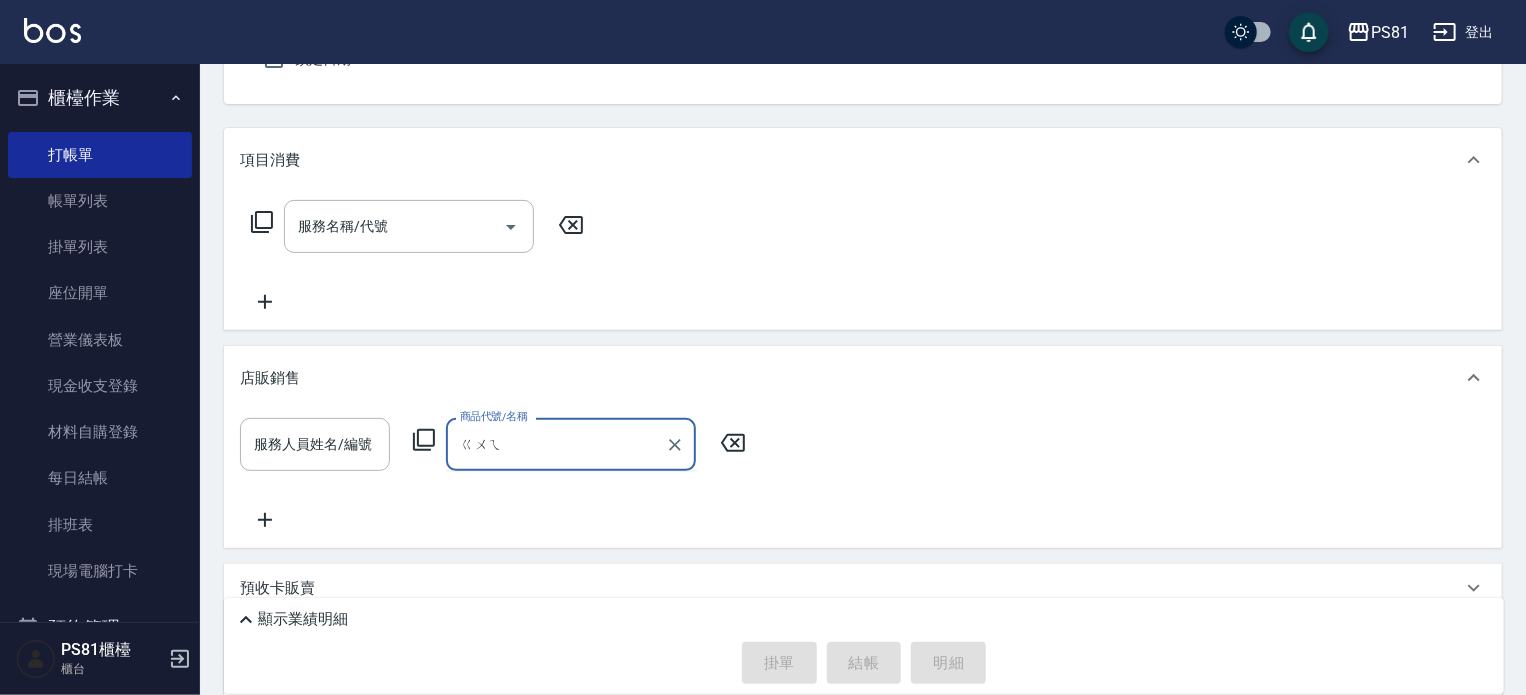 type on "規" 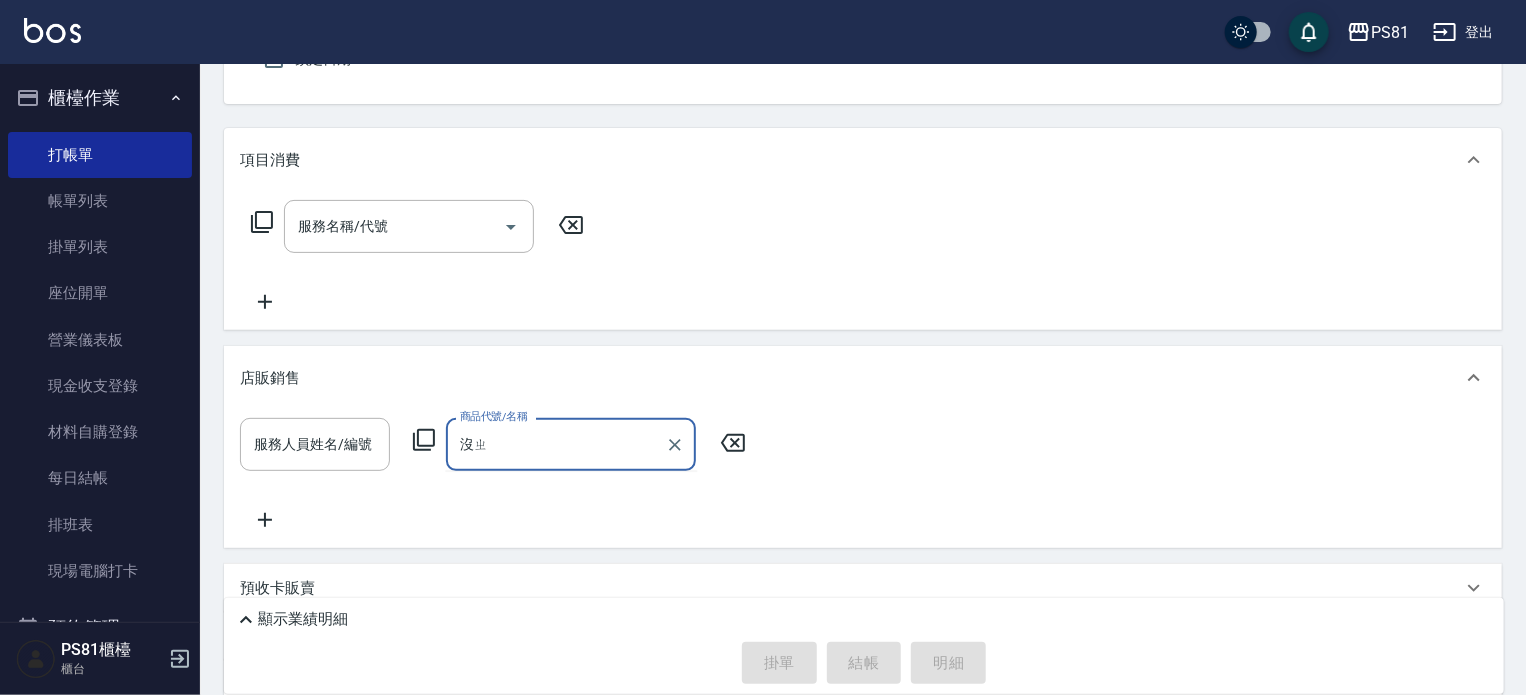 type on "沒" 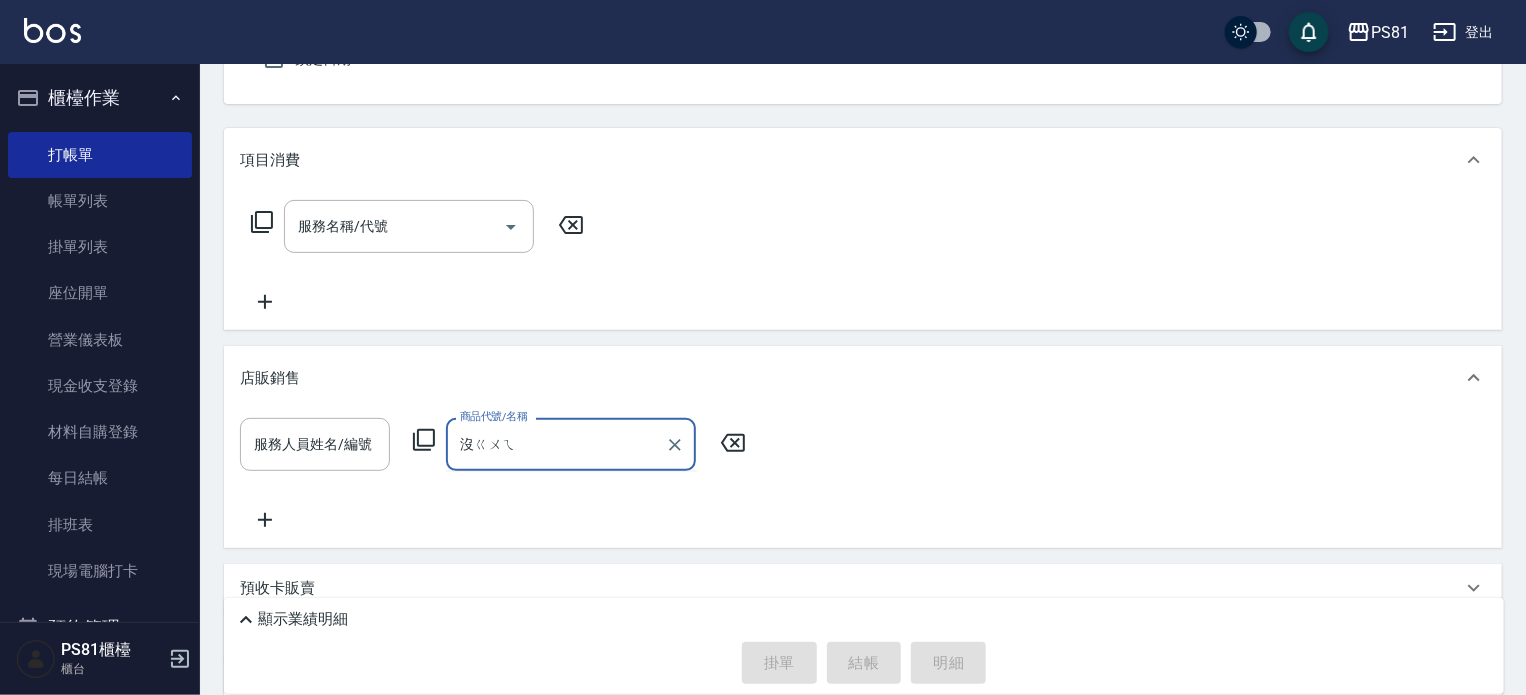 type on "玫瑰" 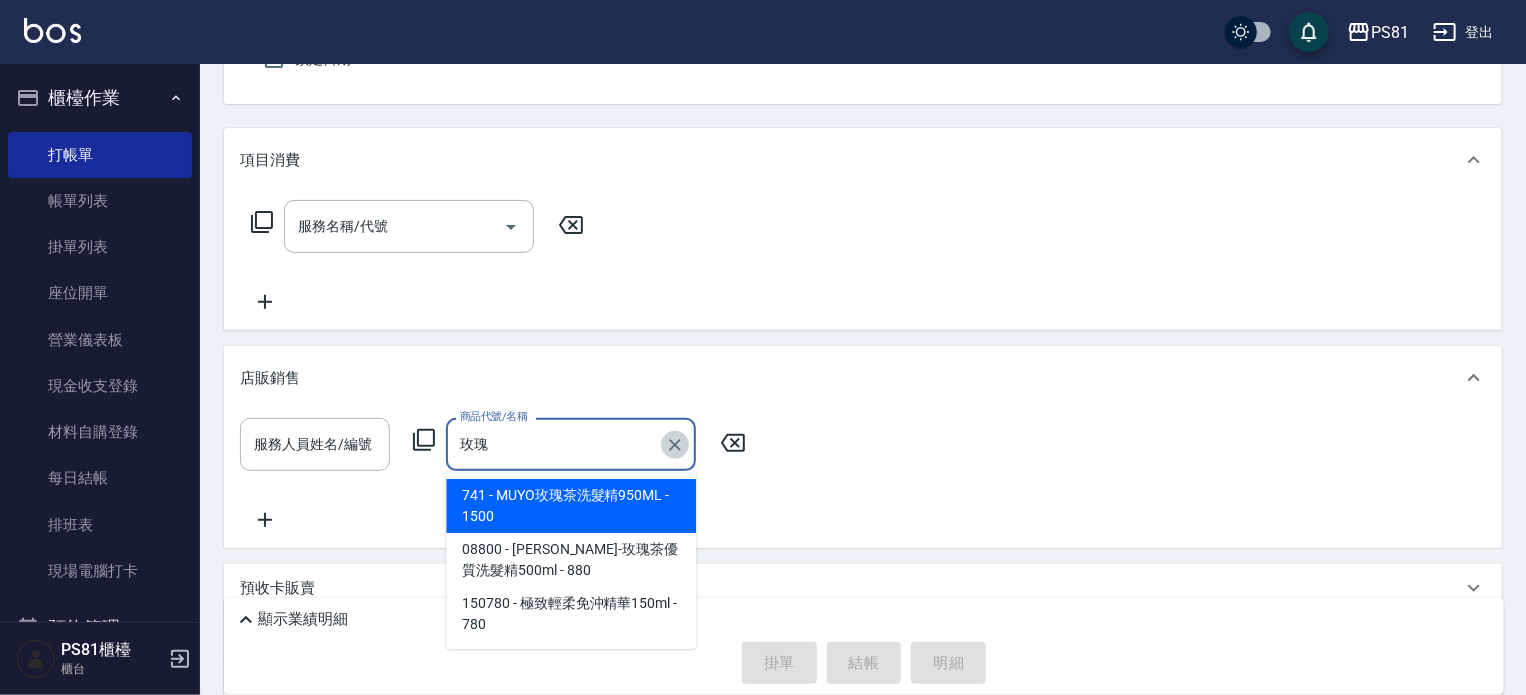 click 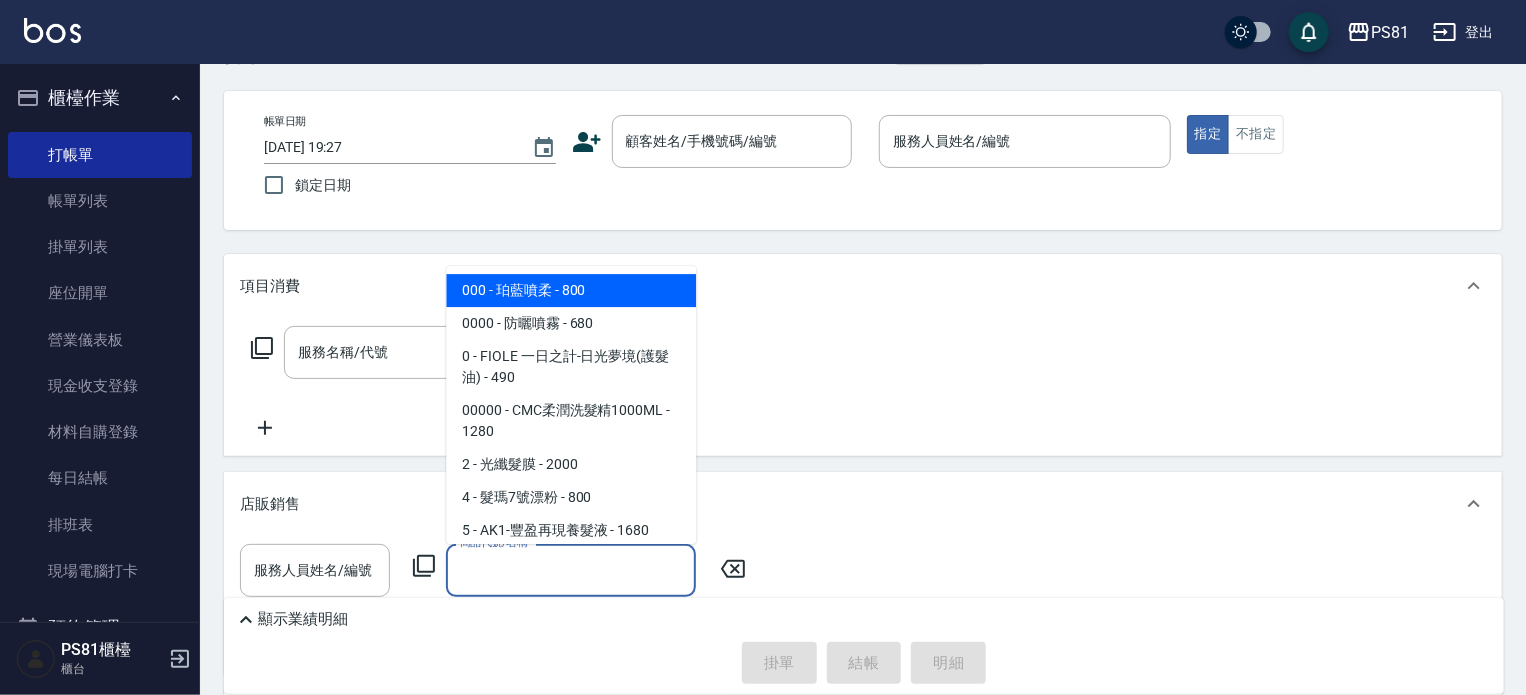 scroll, scrollTop: 0, scrollLeft: 0, axis: both 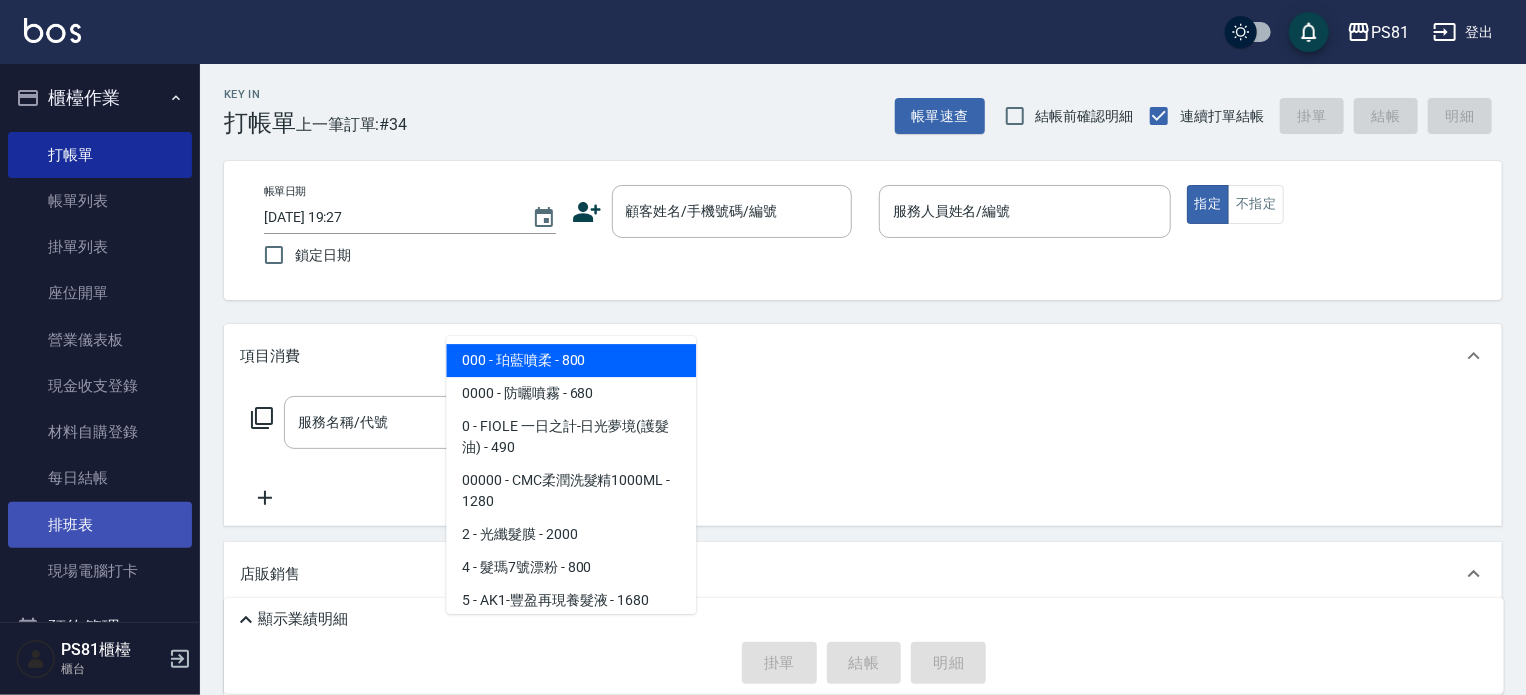 click on "排班表" at bounding box center (100, 525) 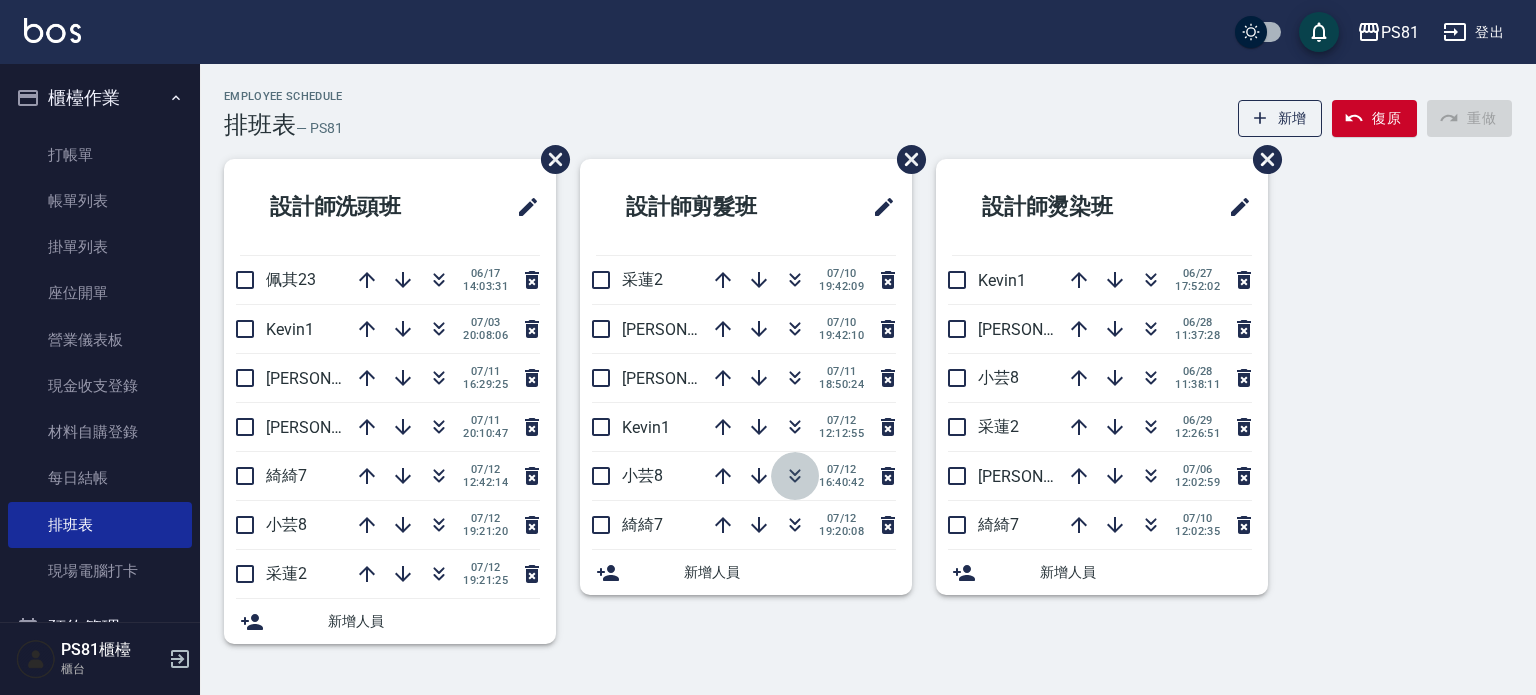 click 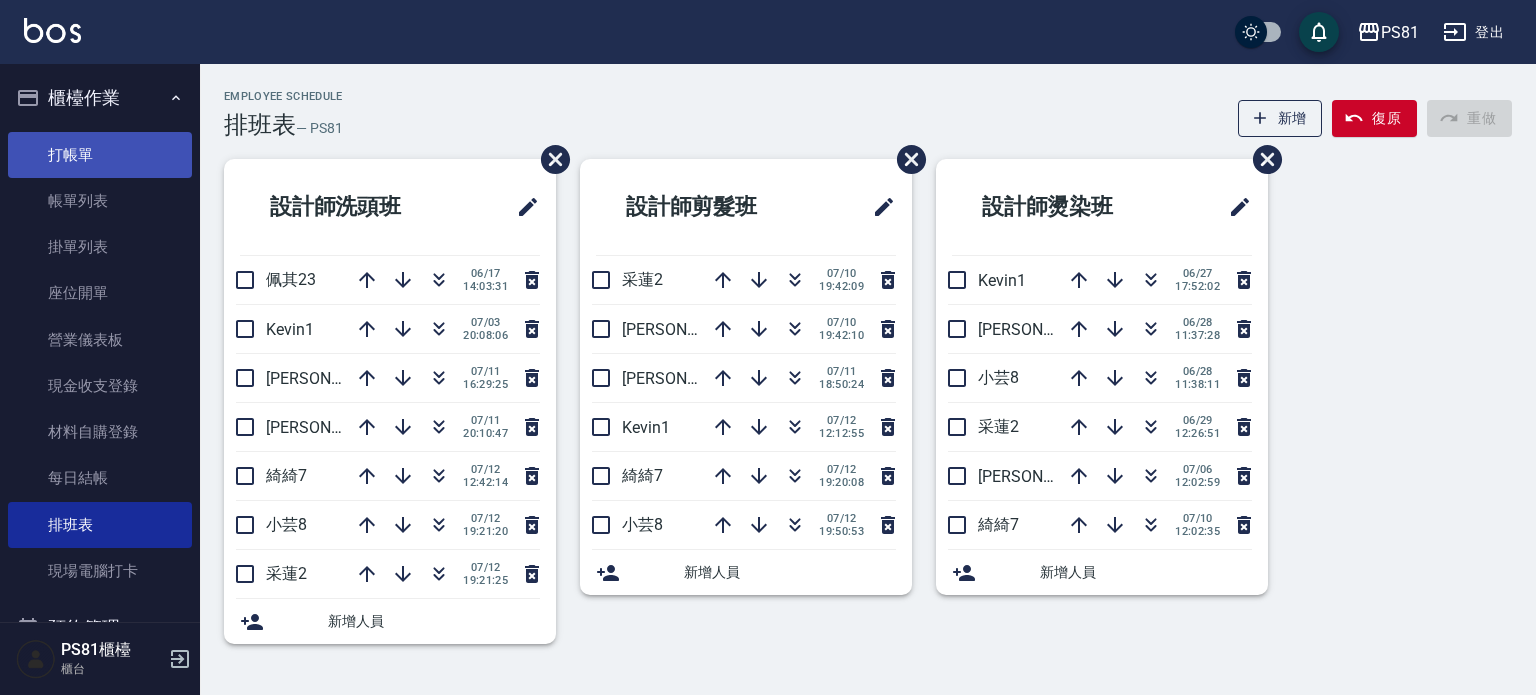 click on "打帳單" at bounding box center [100, 155] 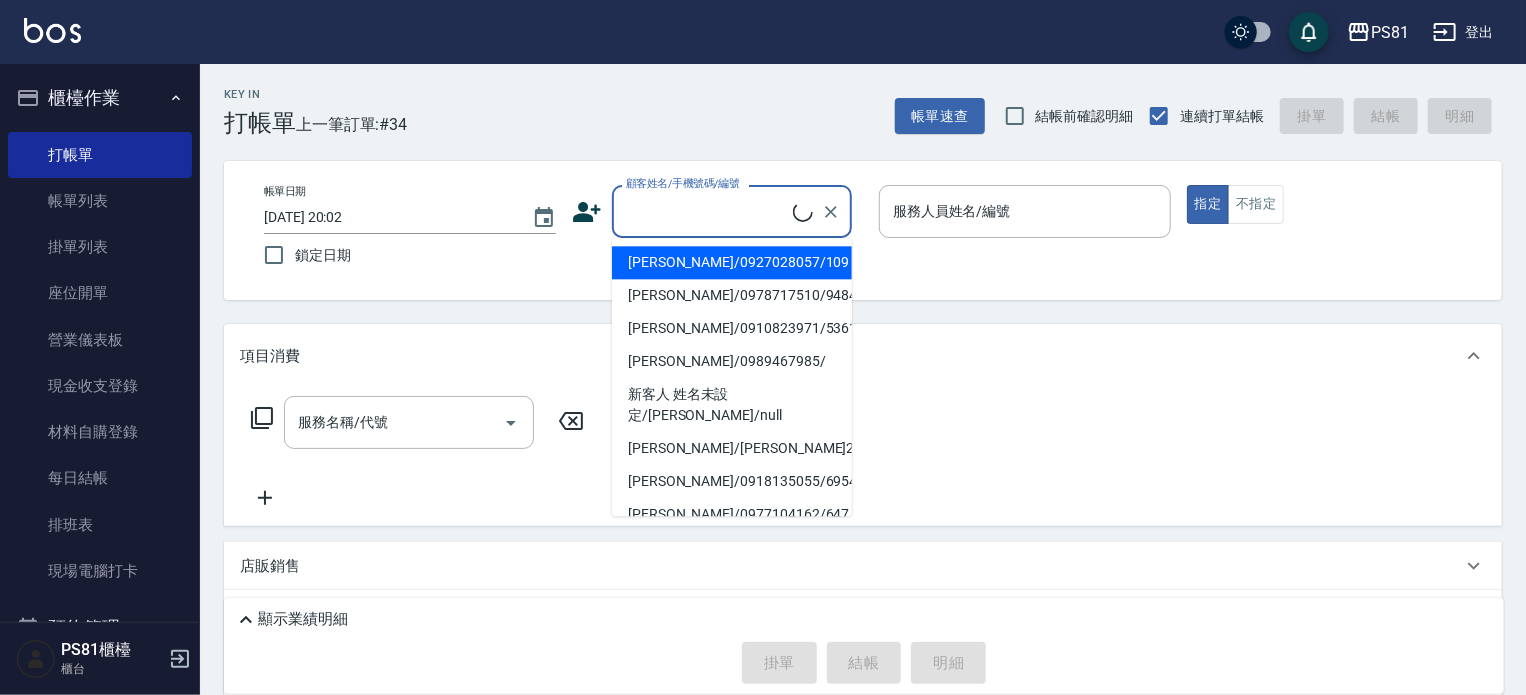 click on "顧客姓名/手機號碼/編號" at bounding box center (707, 211) 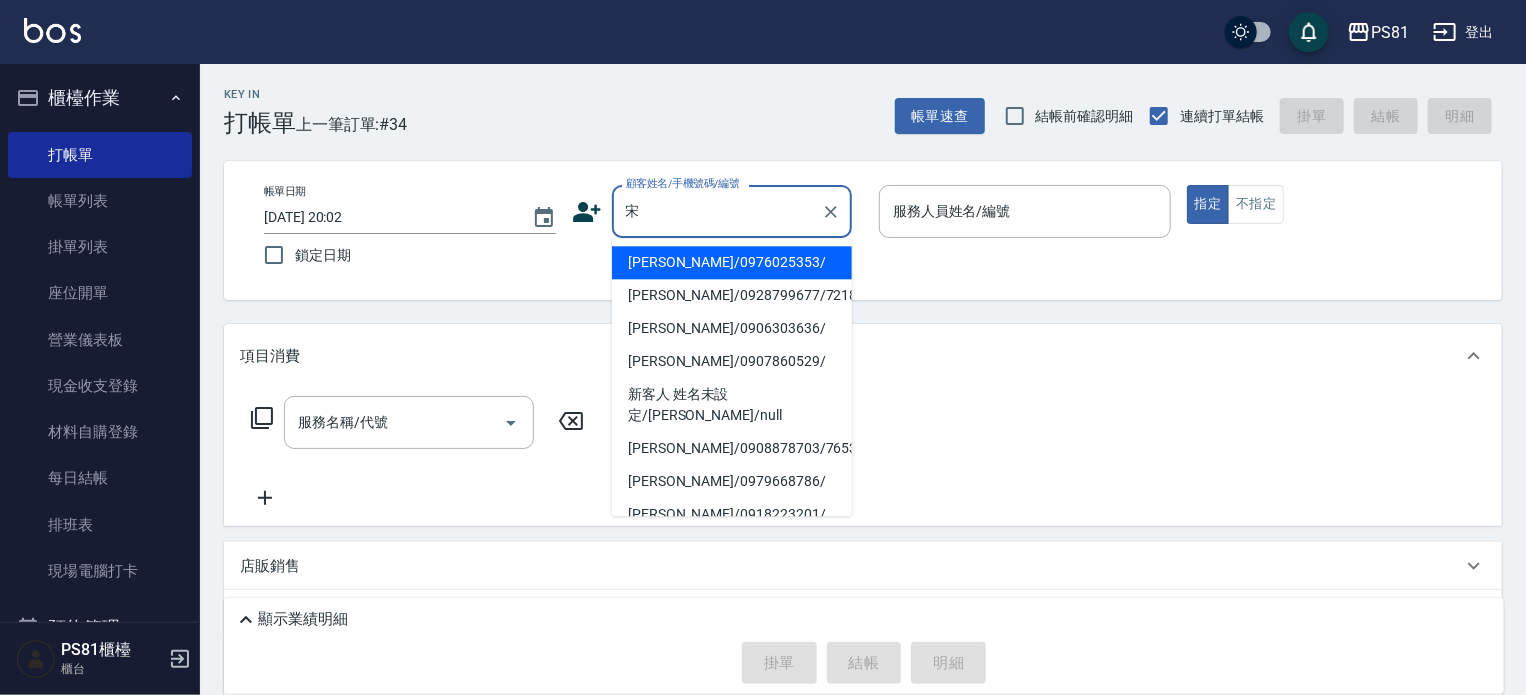 click on "[PERSON_NAME]/0976025353/" at bounding box center [732, 262] 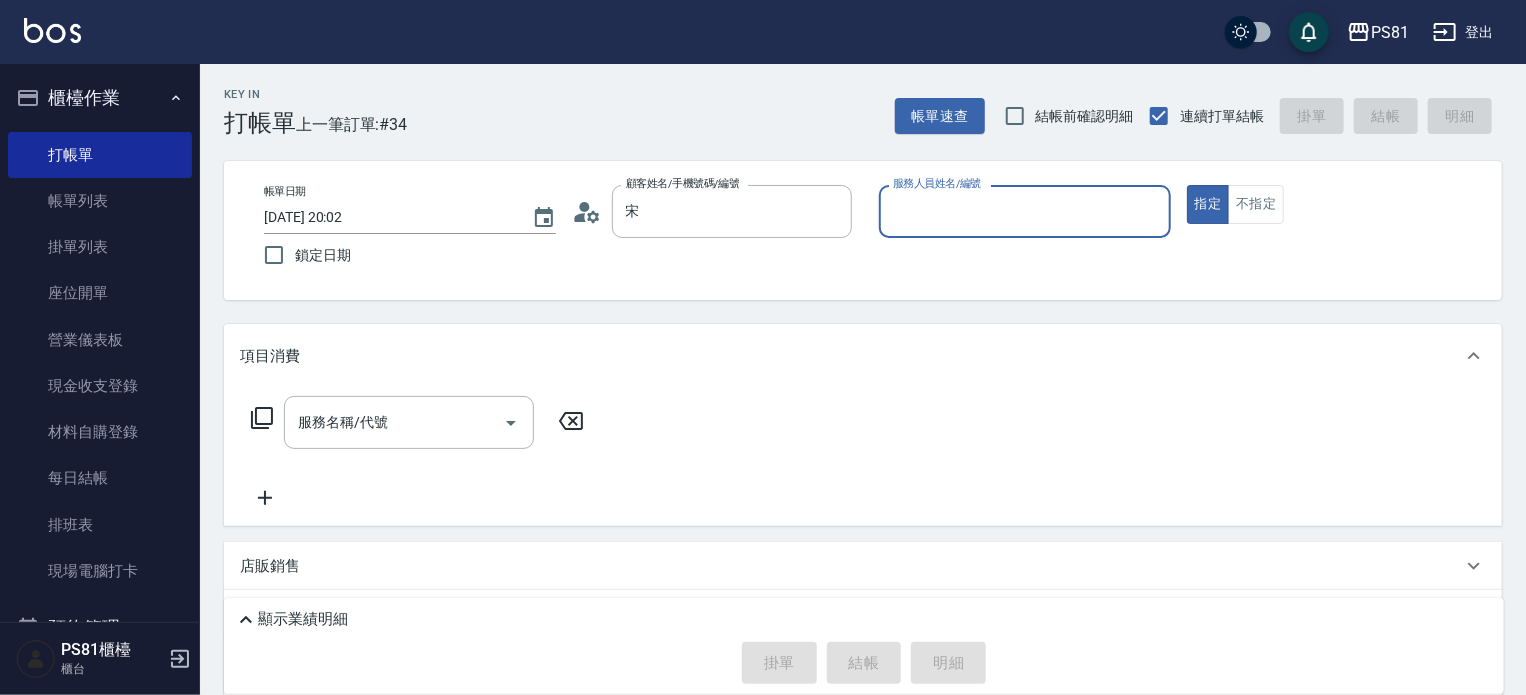 type on "[PERSON_NAME]/0976025353/" 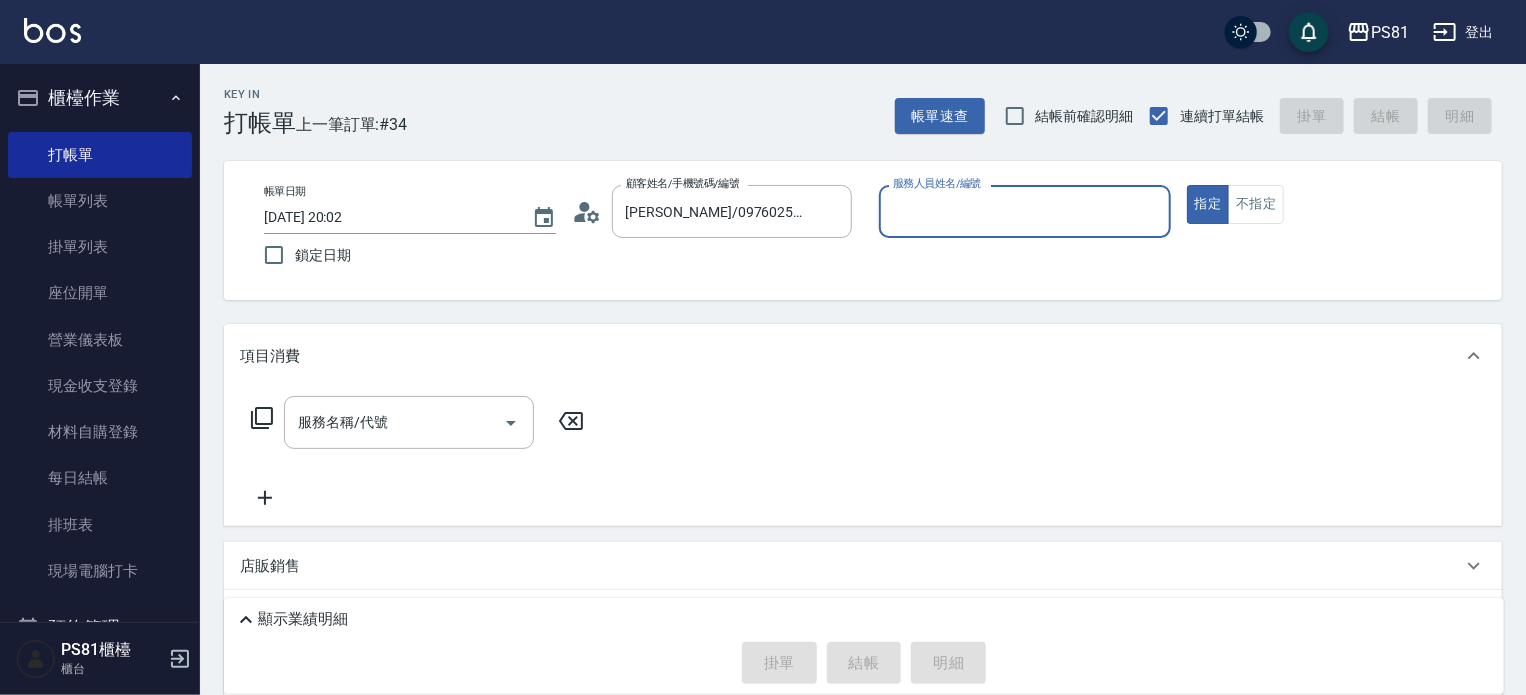 type on "小芸-8" 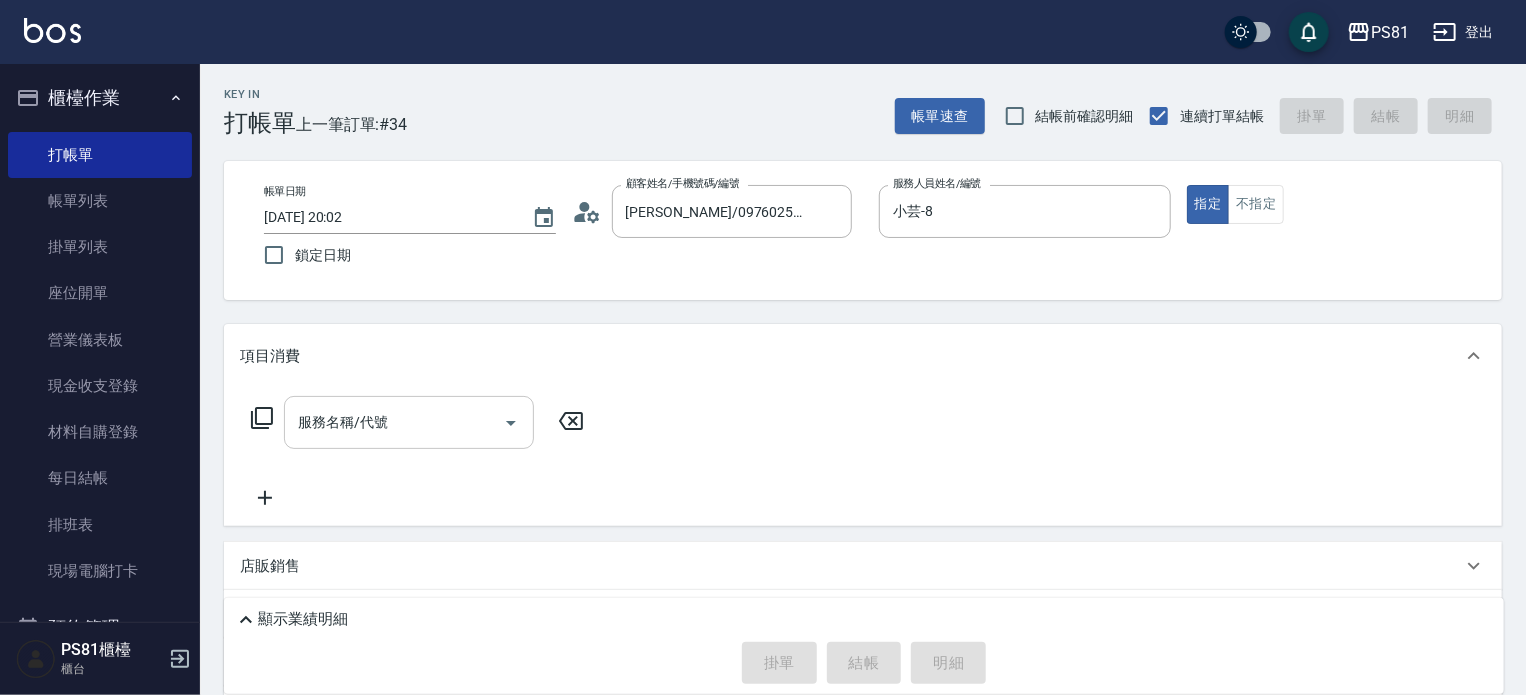 drag, startPoint x: 408, startPoint y: 384, endPoint x: 413, endPoint y: 415, distance: 31.400637 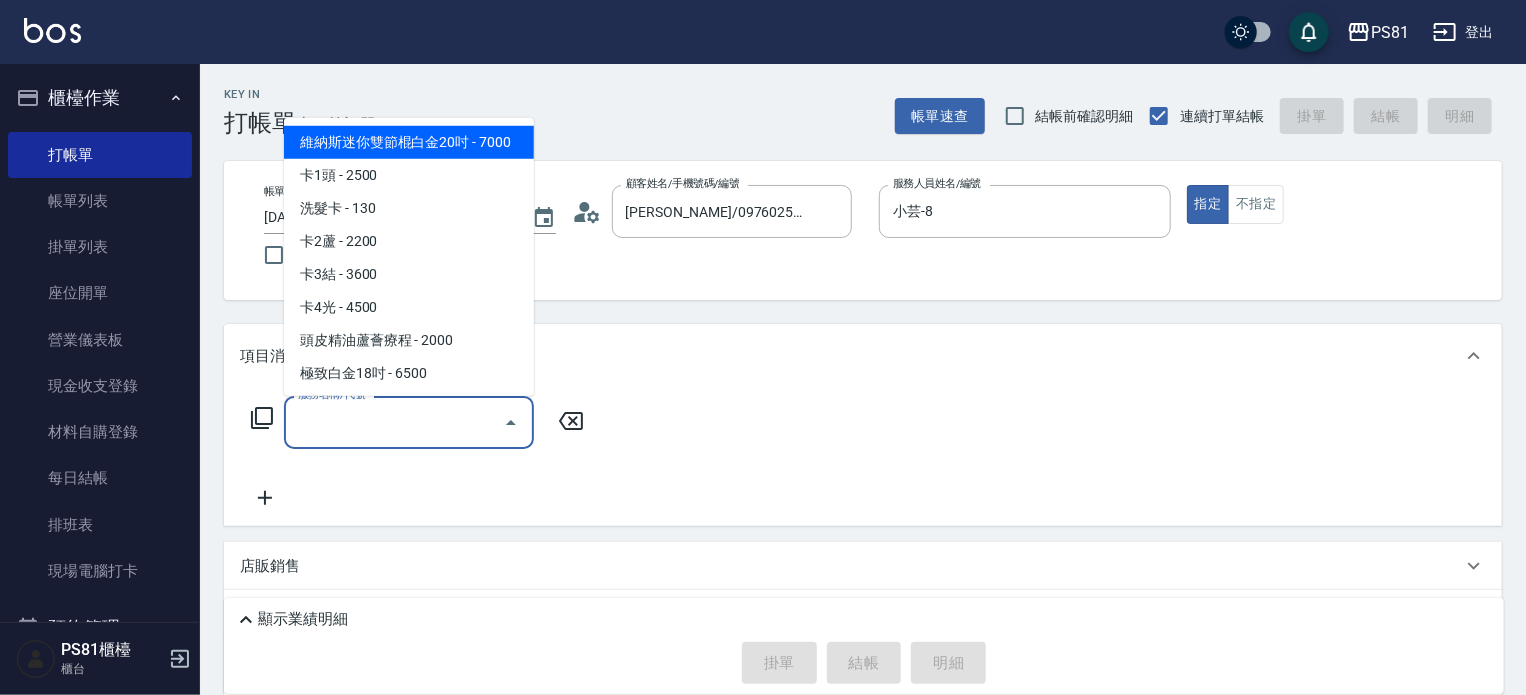 click on "服務名稱/代號" at bounding box center (394, 422) 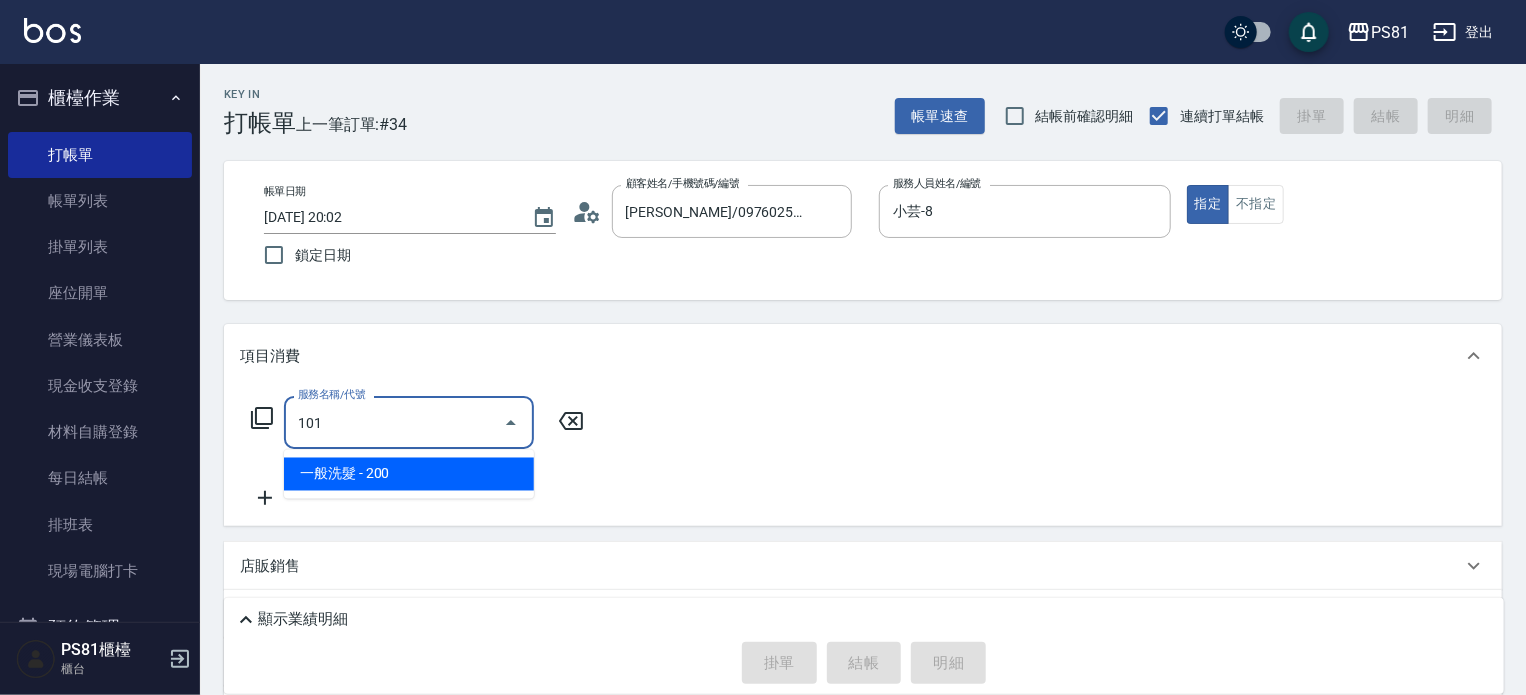 type on "一般洗髮(101)" 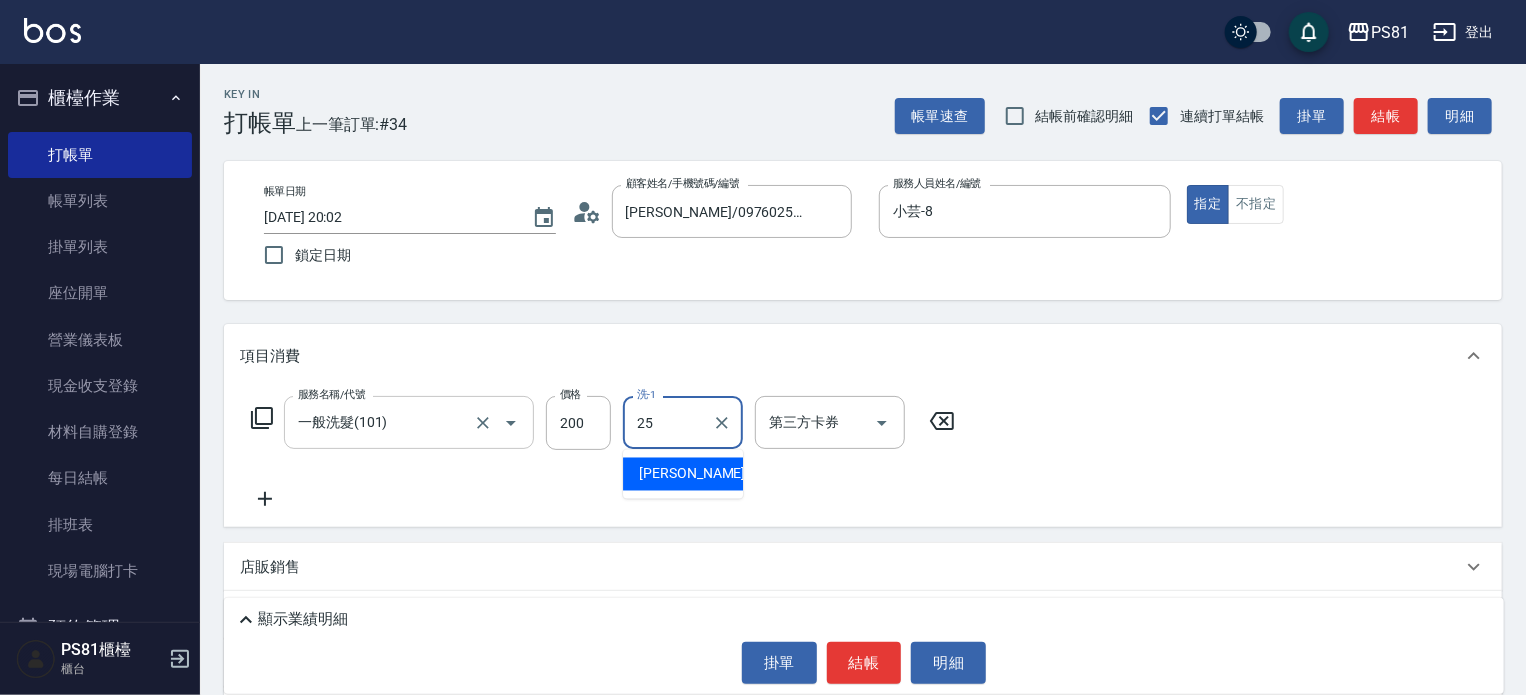 type on "[PERSON_NAME]-25" 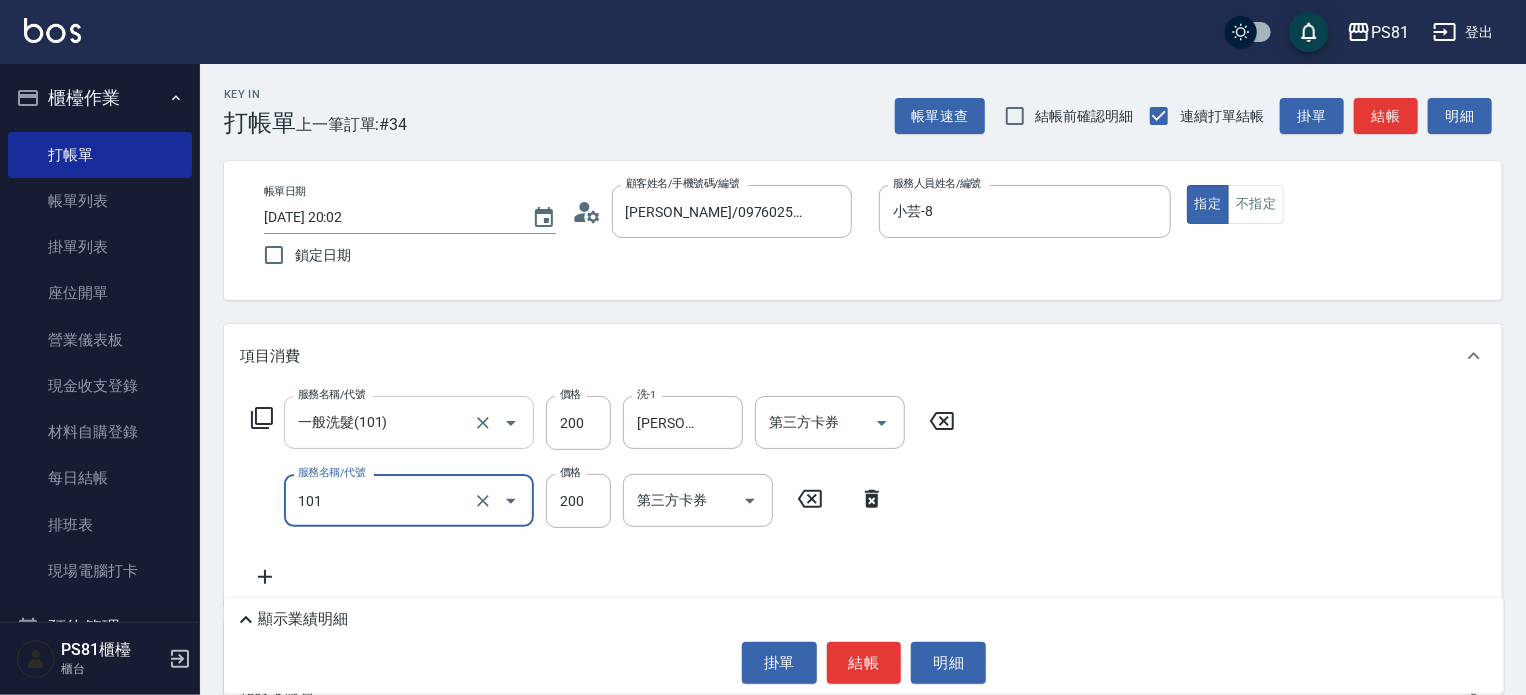 type on "一般洗髮(101)" 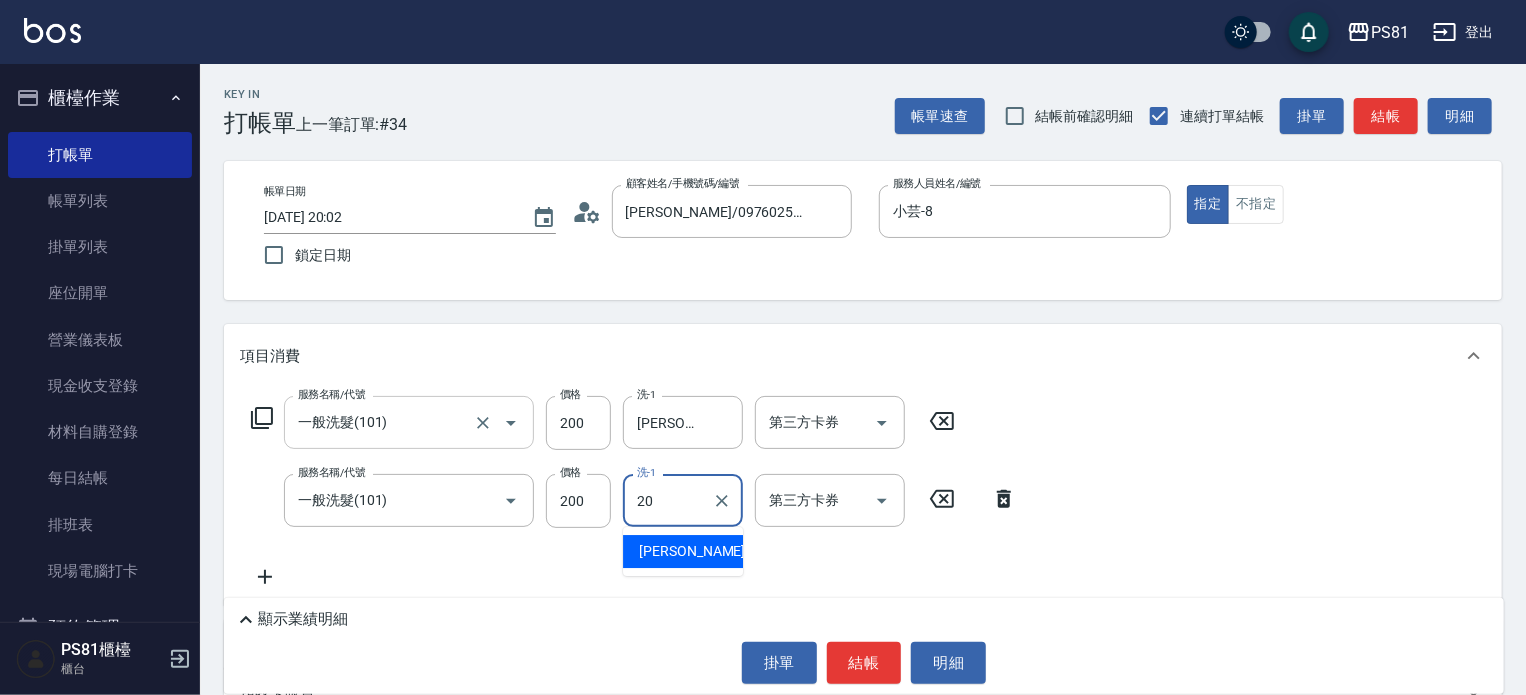 type on "[PERSON_NAME]-20" 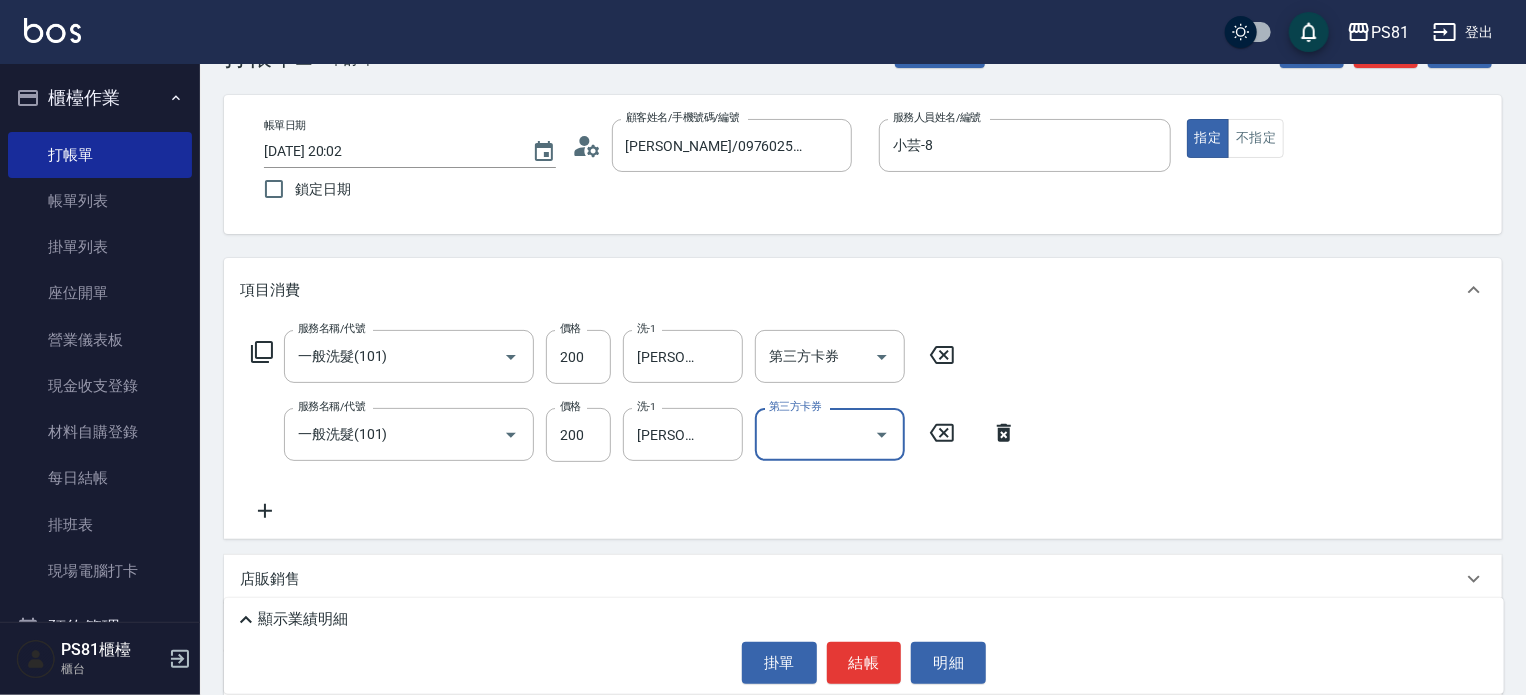 scroll, scrollTop: 200, scrollLeft: 0, axis: vertical 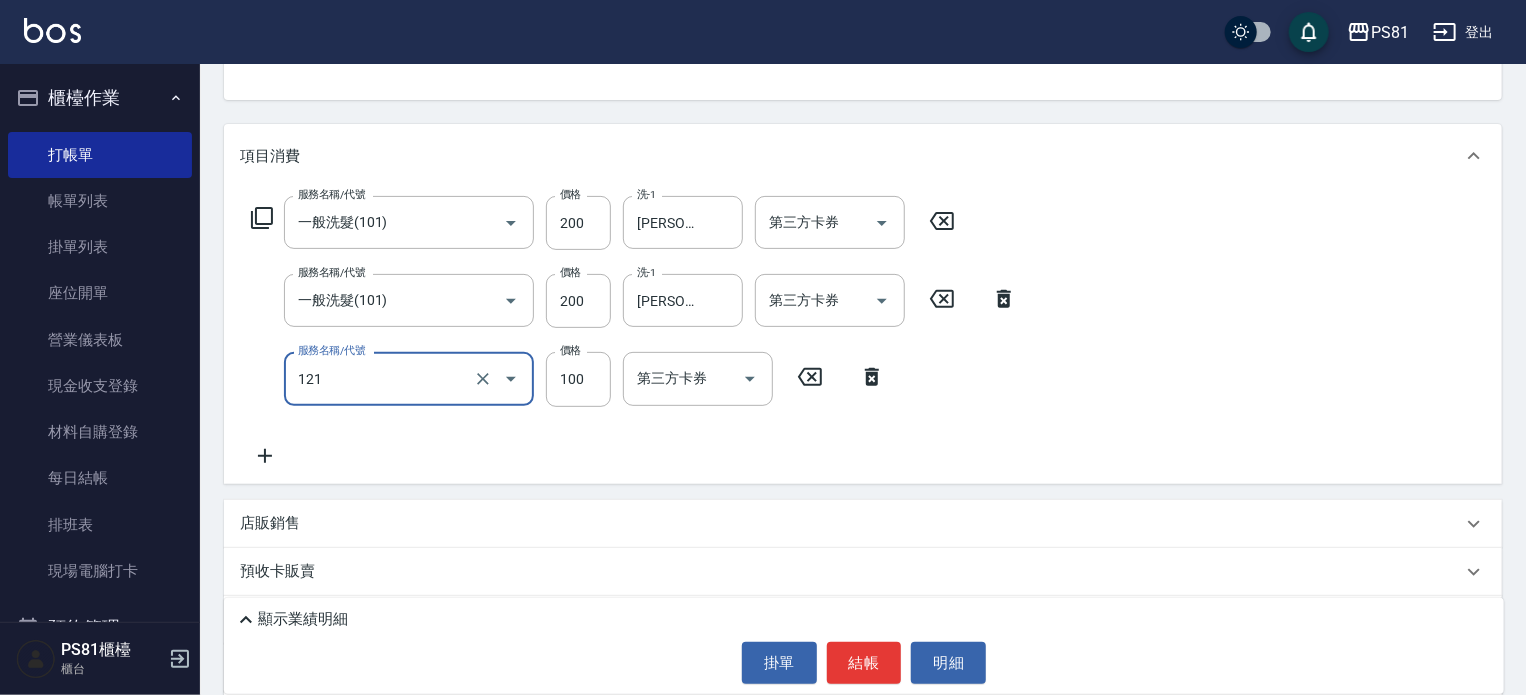 type on "剪[PERSON_NAME](121)" 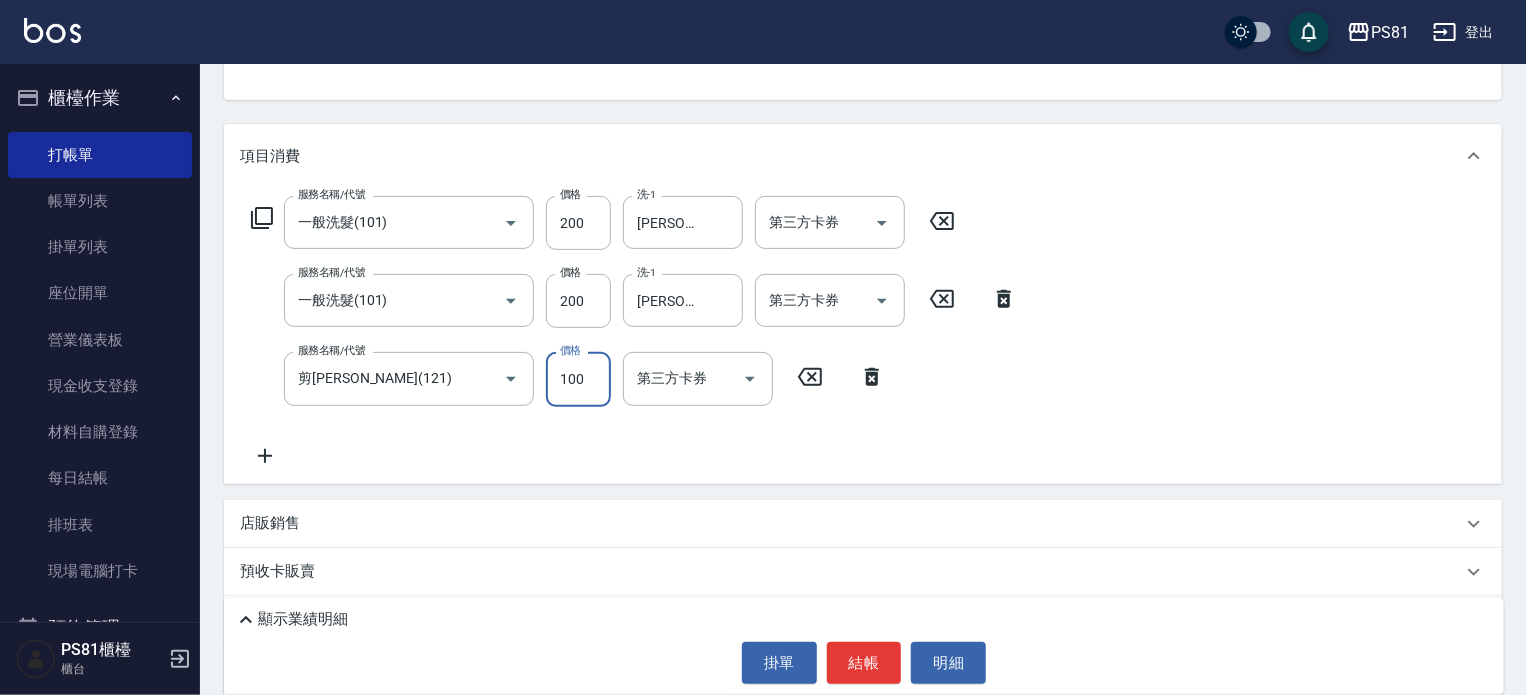 click on "顯示業績明細" at bounding box center [303, 619] 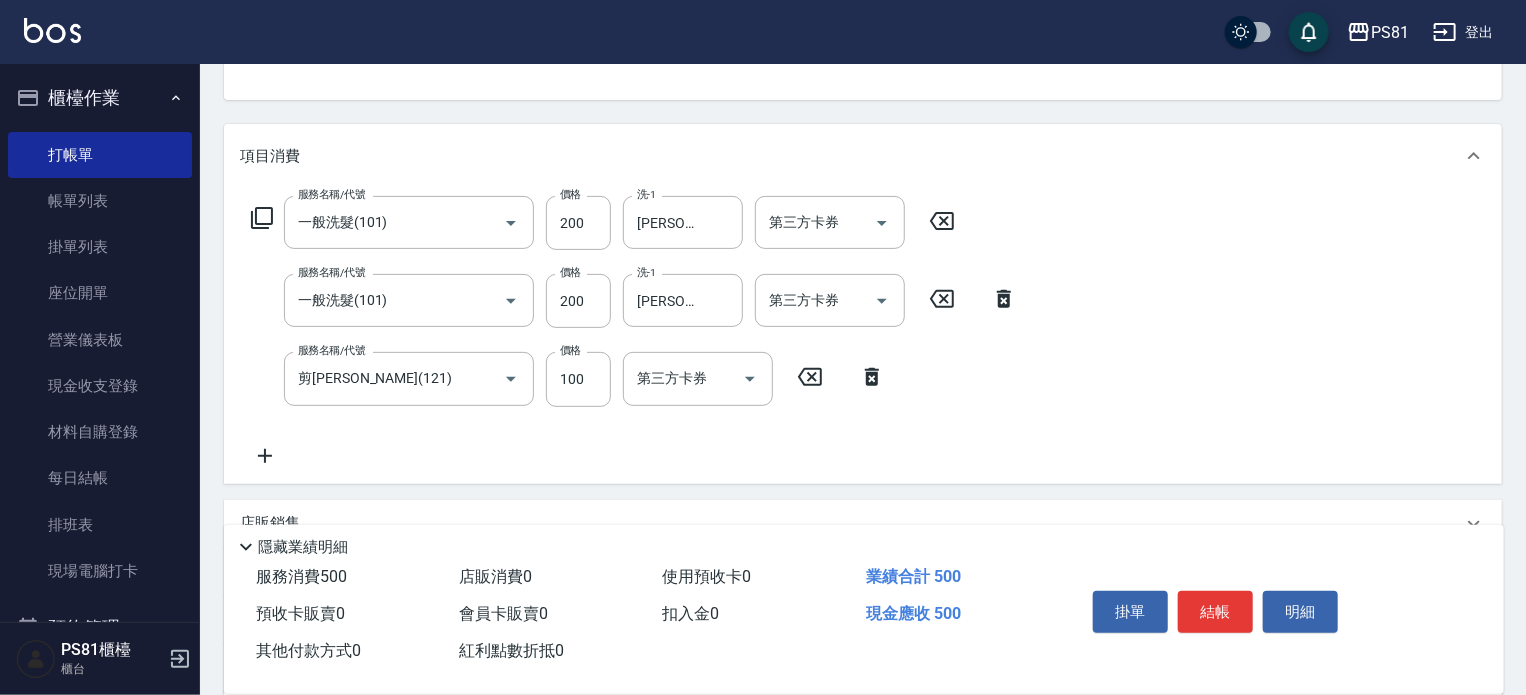 click on "結帳" at bounding box center (1215, 612) 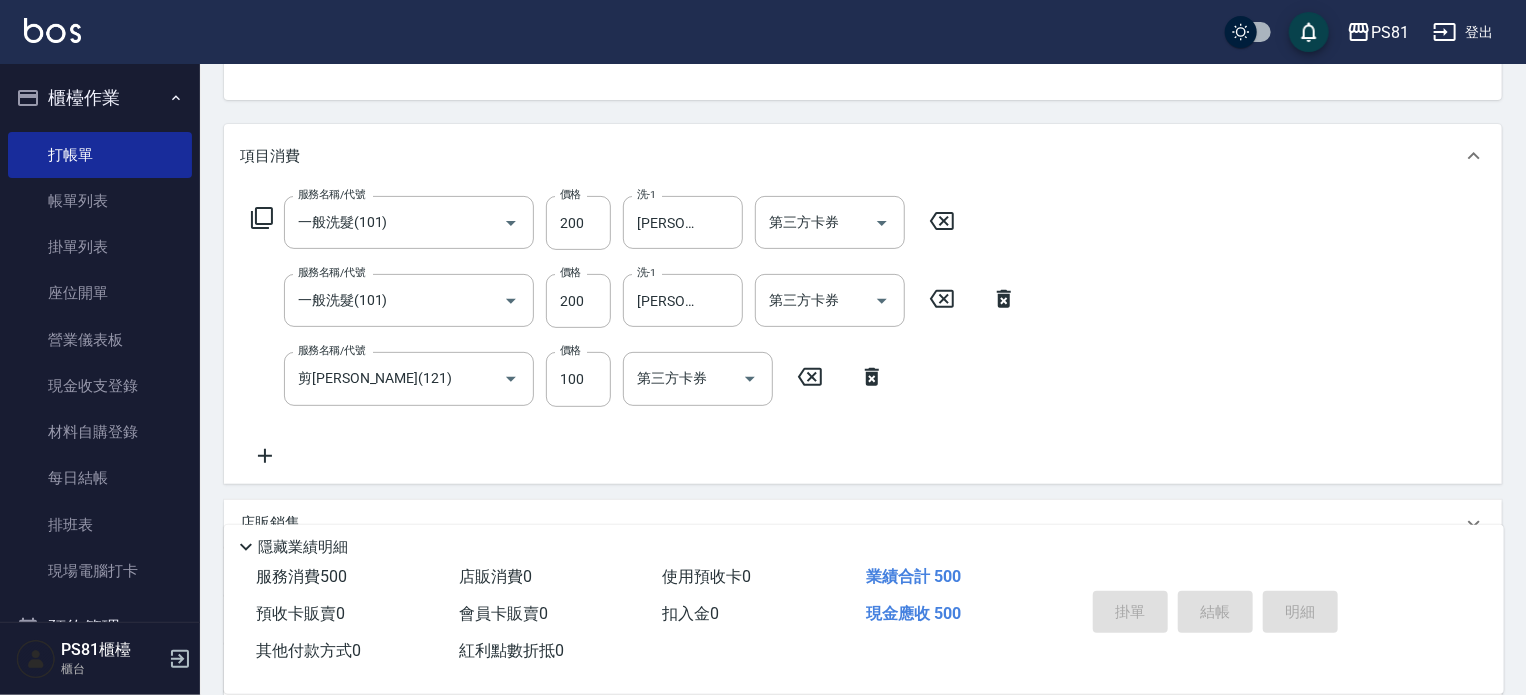 type on "[DATE] 20:03" 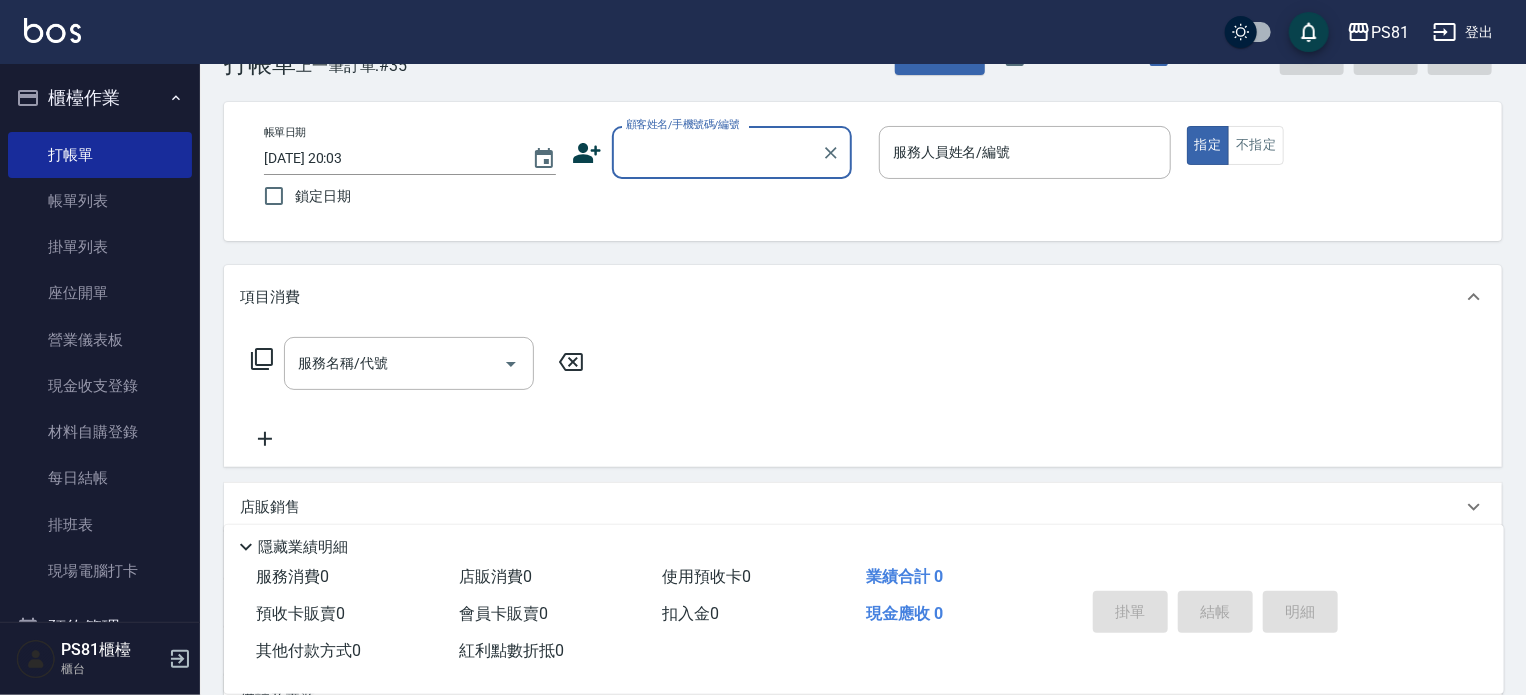 scroll, scrollTop: 0, scrollLeft: 0, axis: both 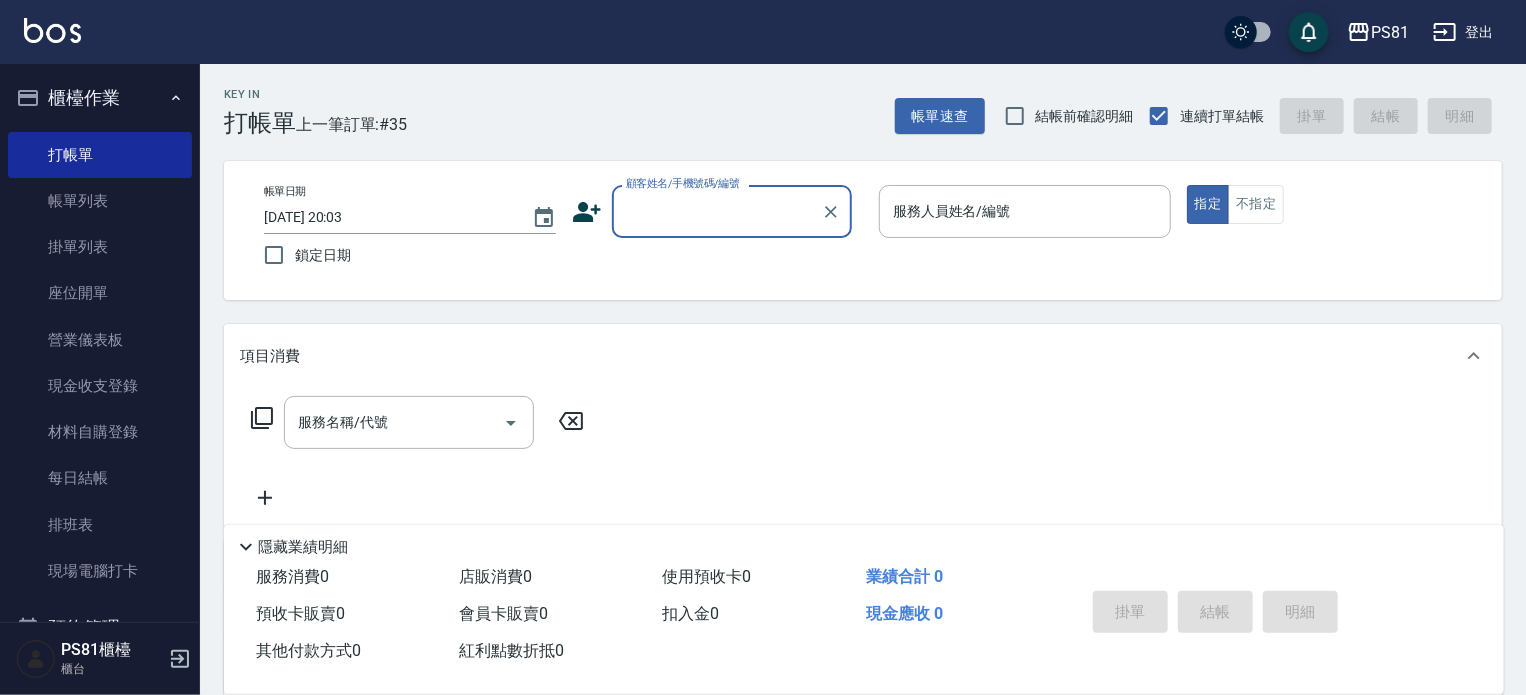 click 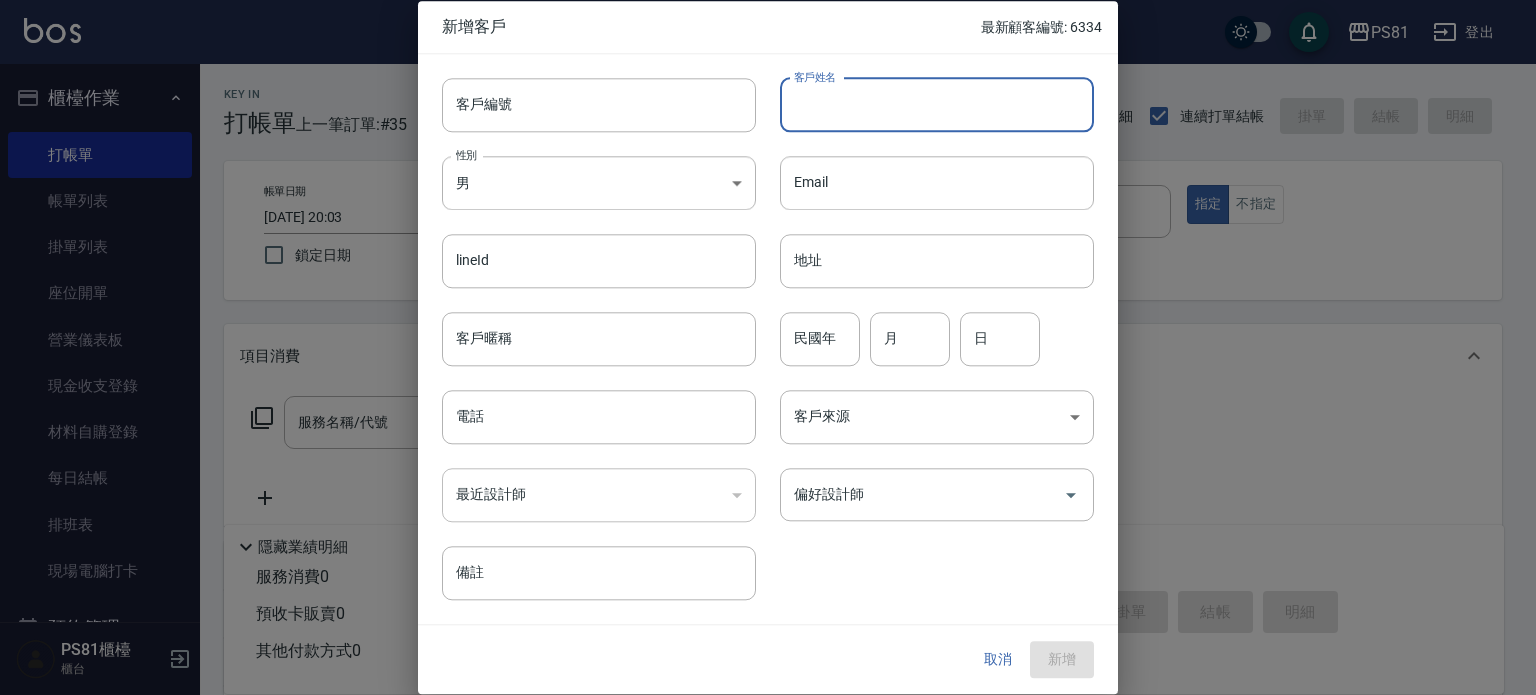drag, startPoint x: 788, startPoint y: 105, endPoint x: 799, endPoint y: 105, distance: 11 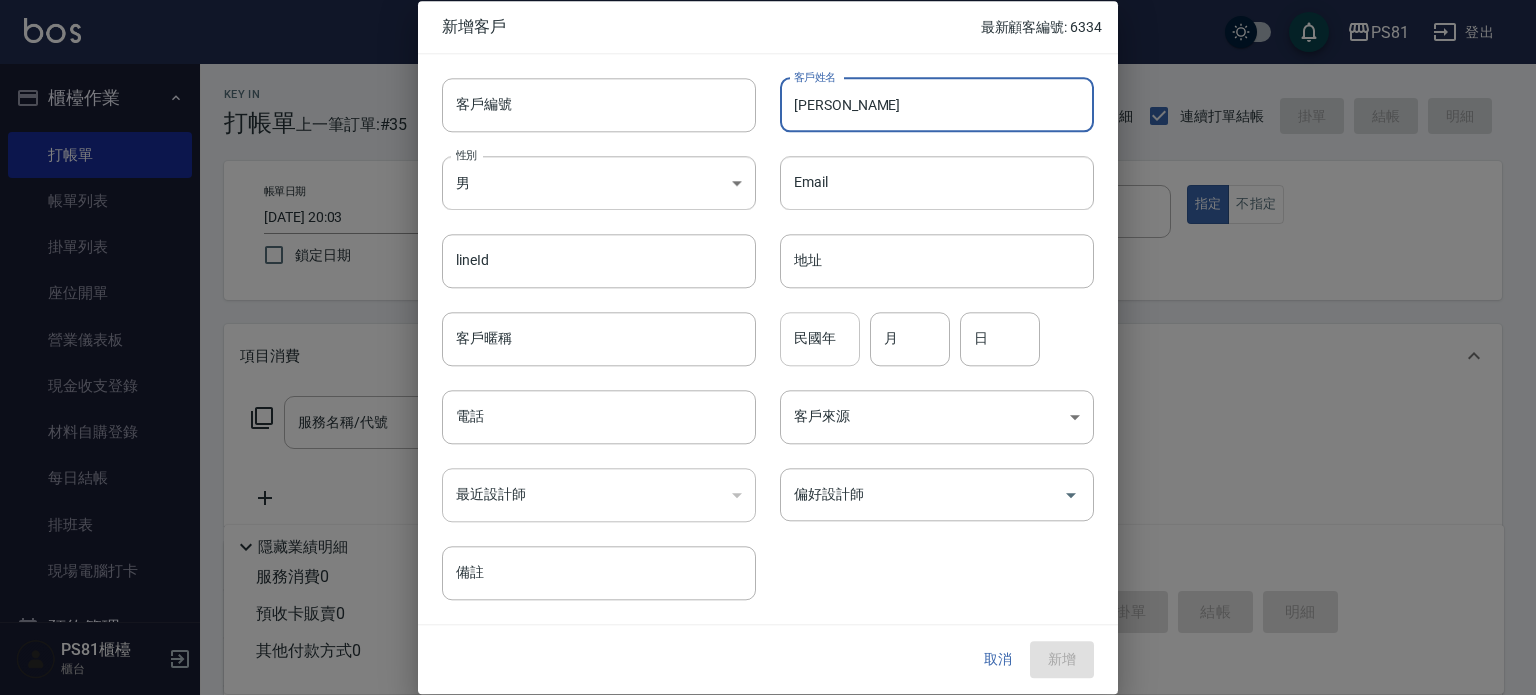 type on "[PERSON_NAME]" 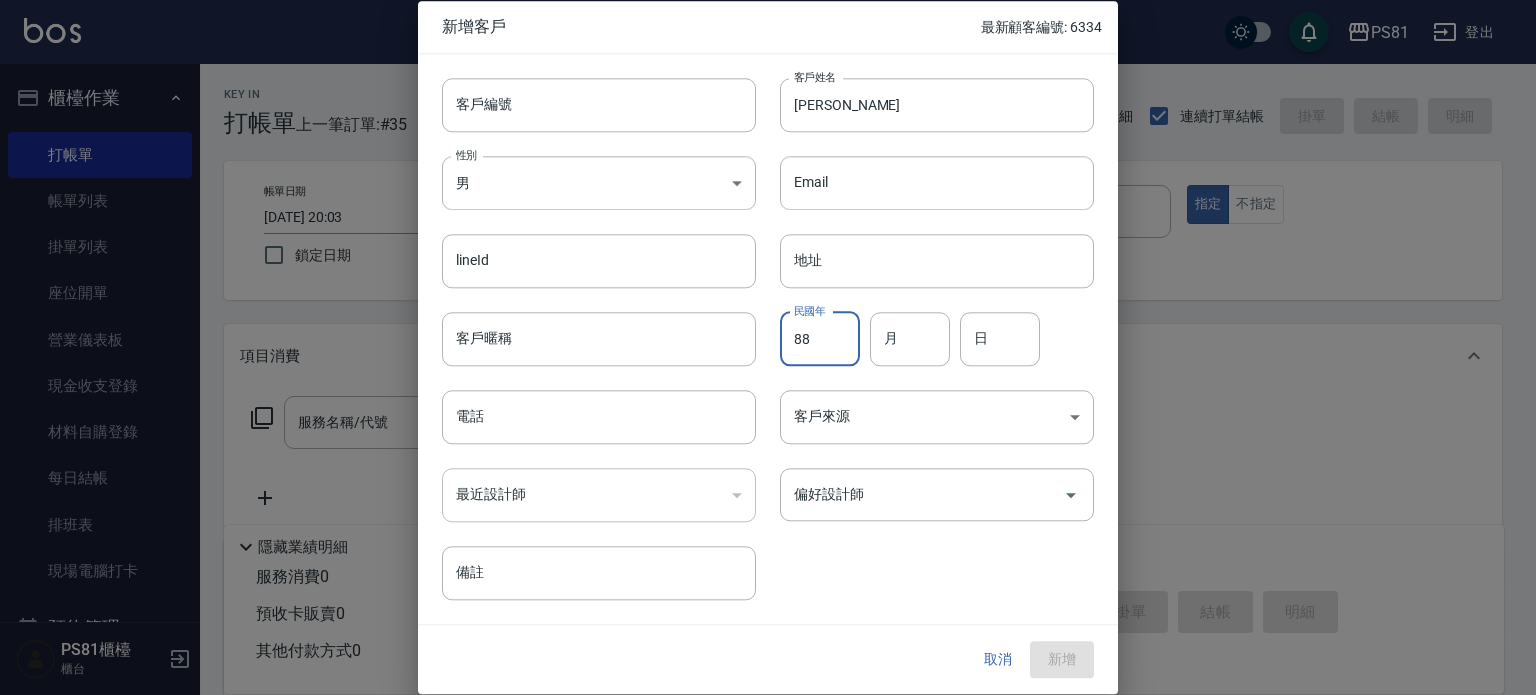 type on "88" 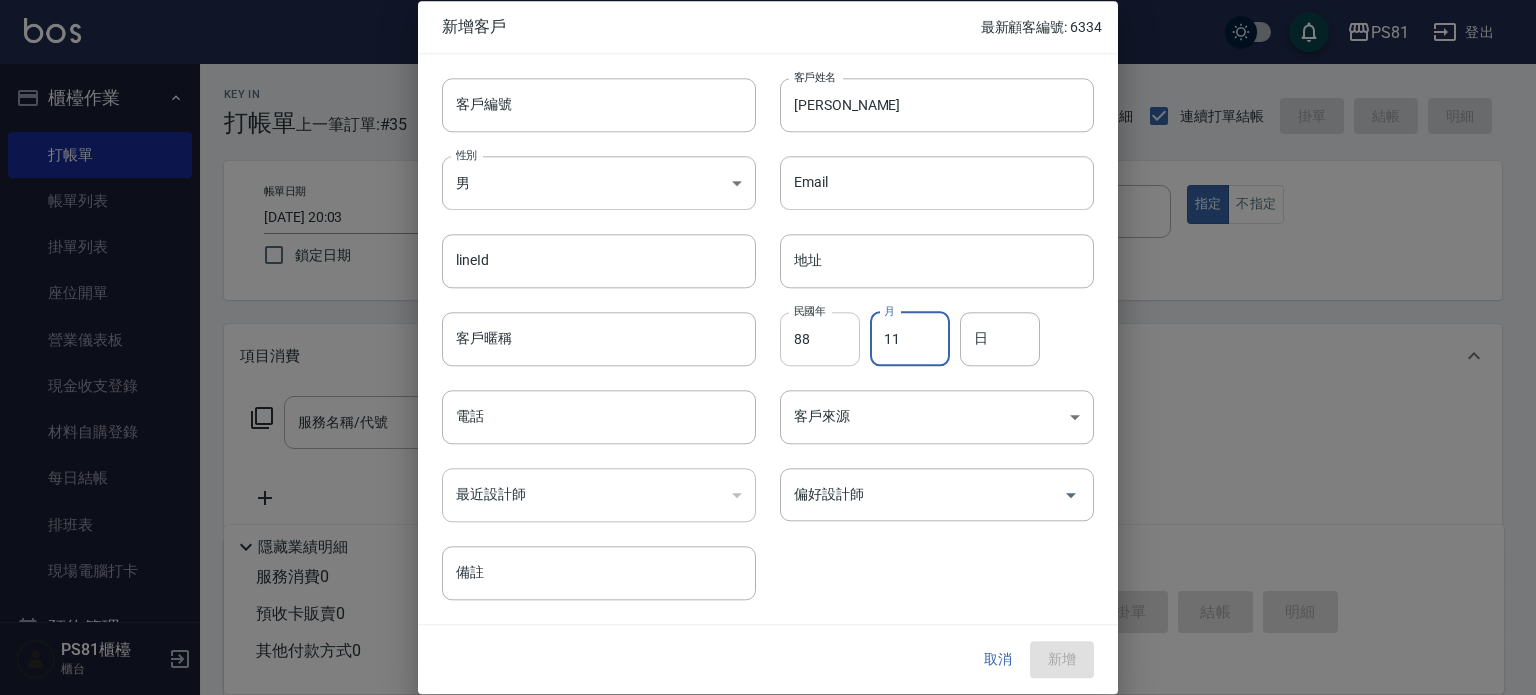 type on "11" 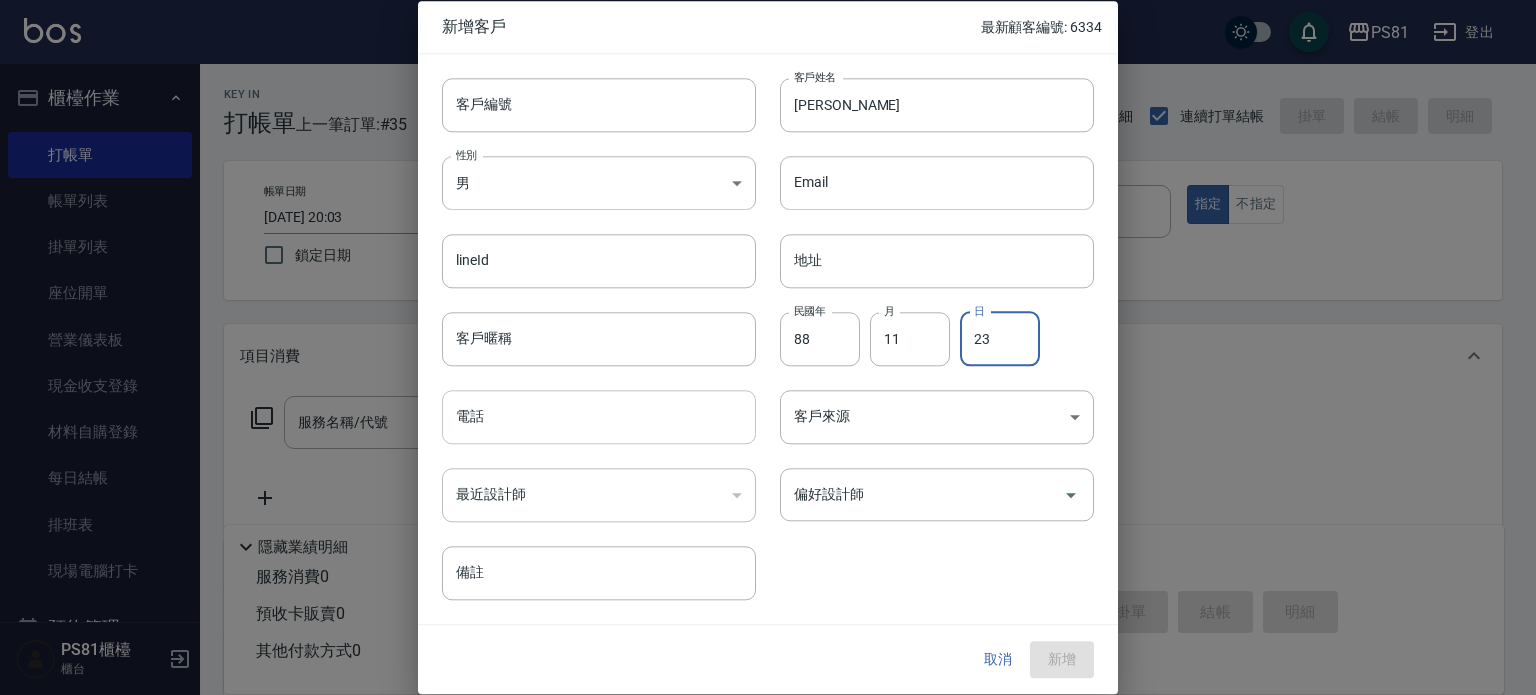 type on "23" 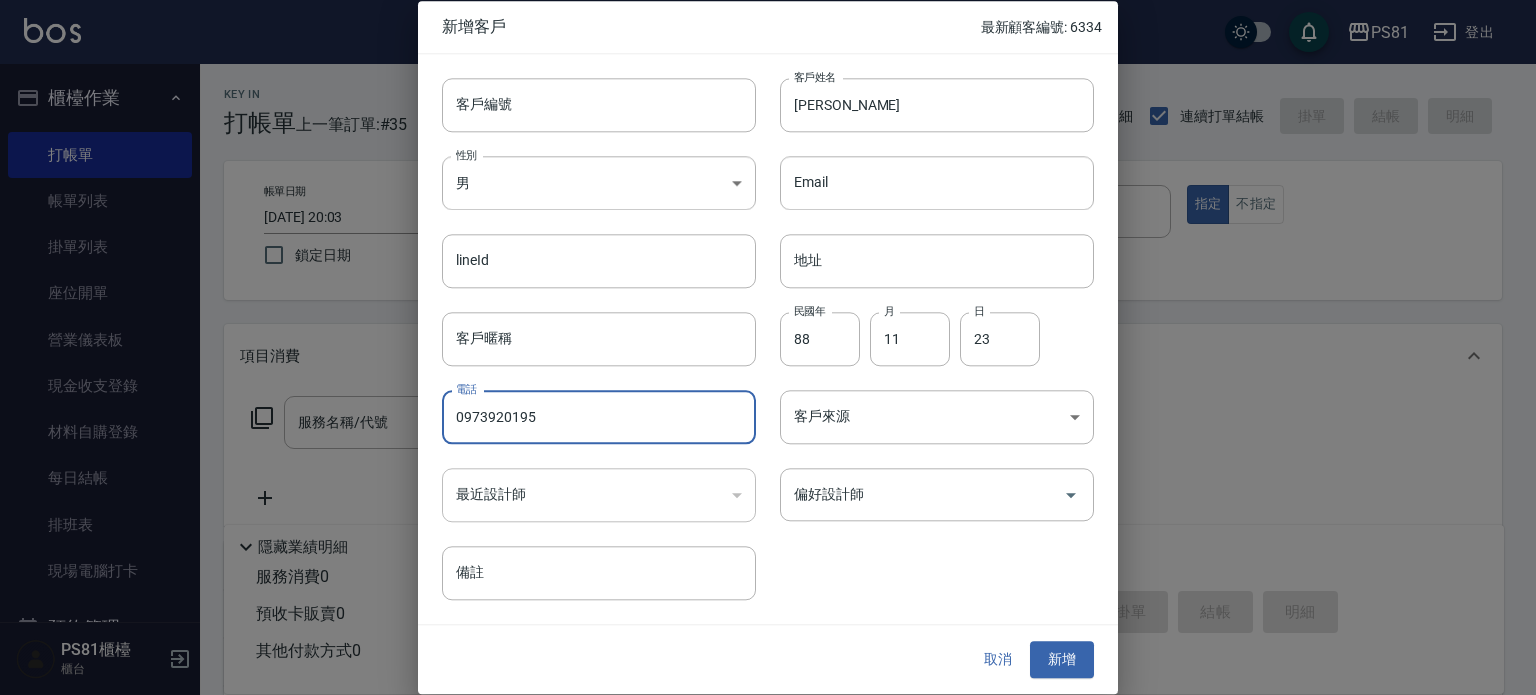 click on "0973920195" at bounding box center [599, 417] 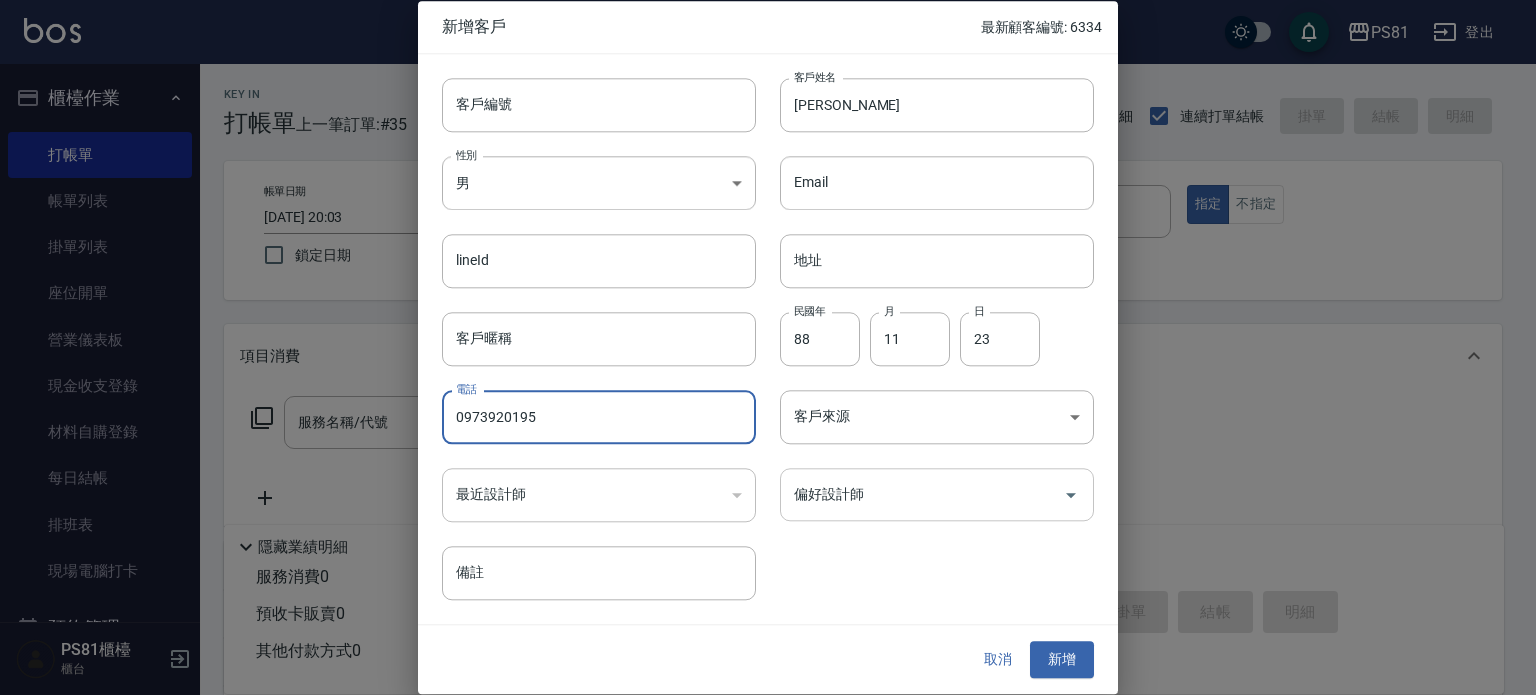 type on "0973920195" 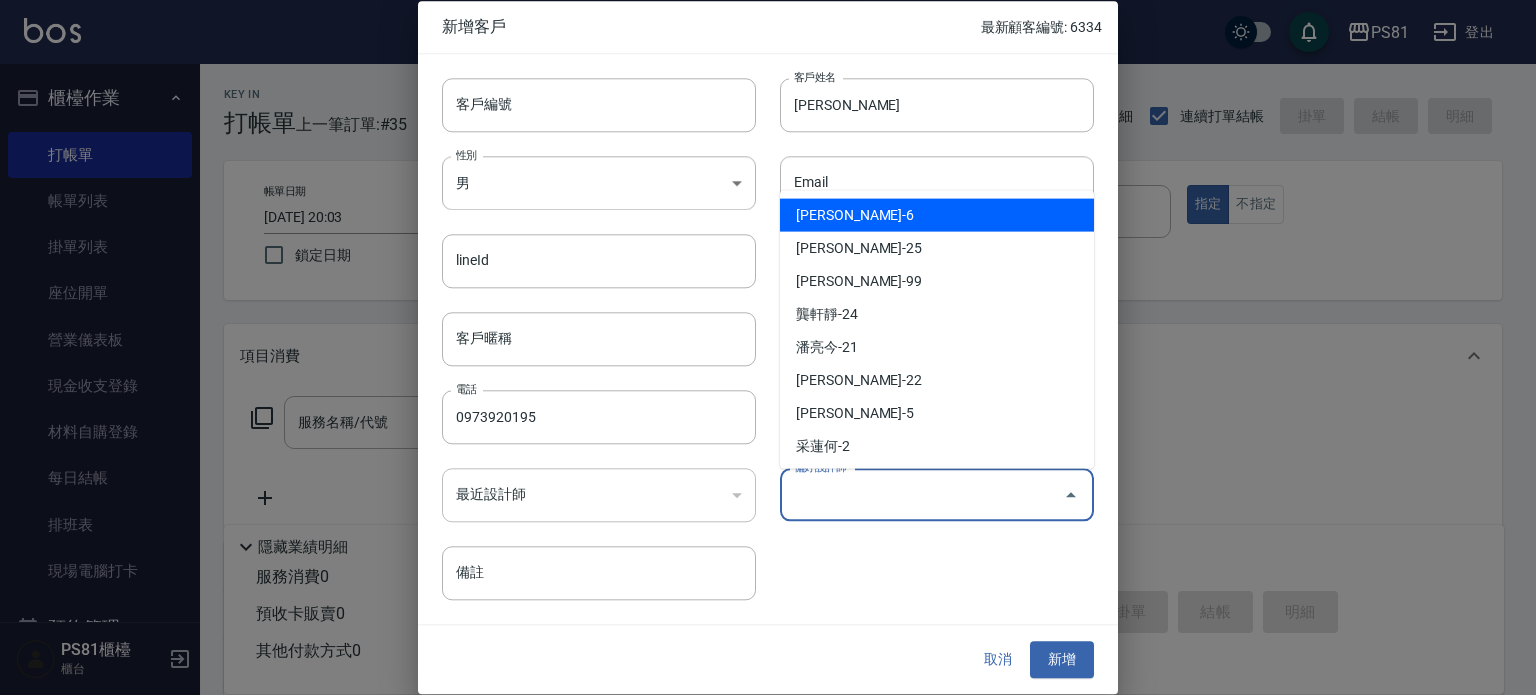 click on "偏好設計師" at bounding box center (922, 494) 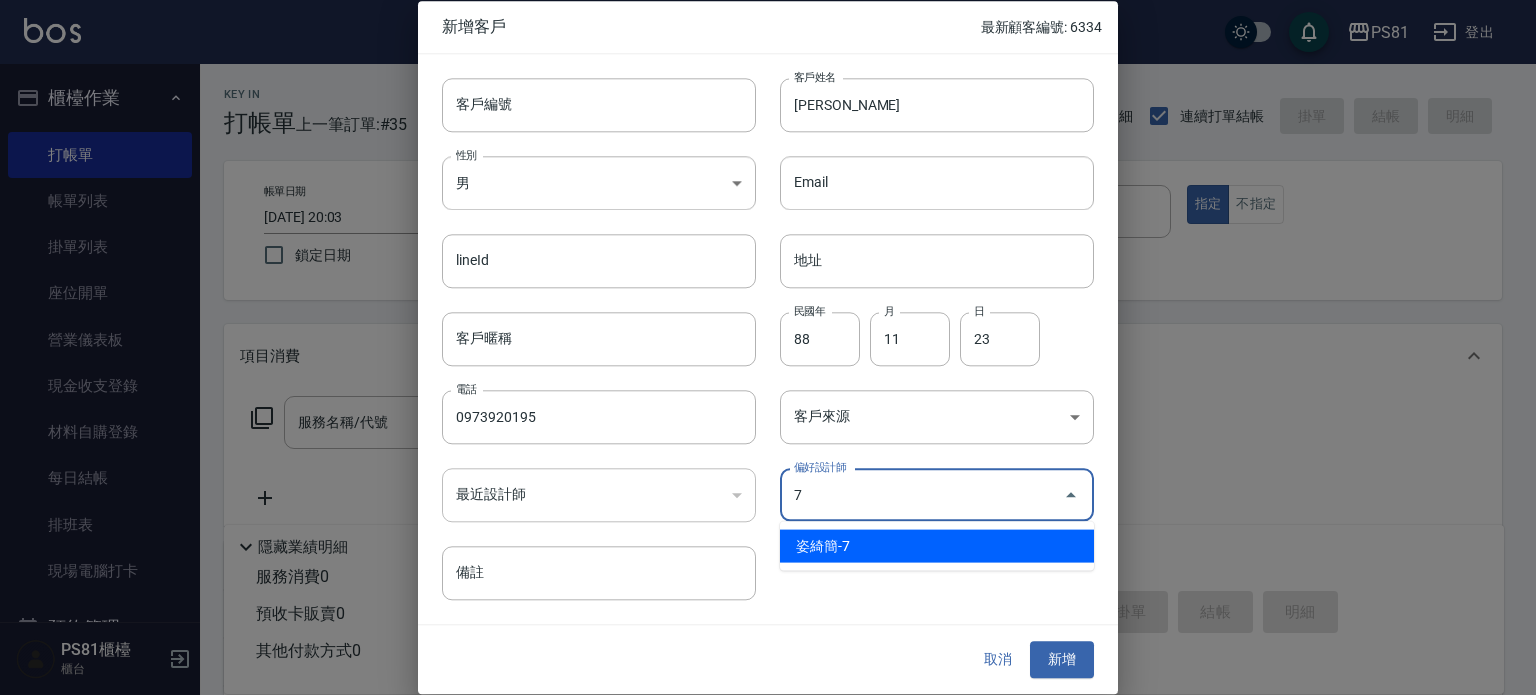 type on "姿綺簡" 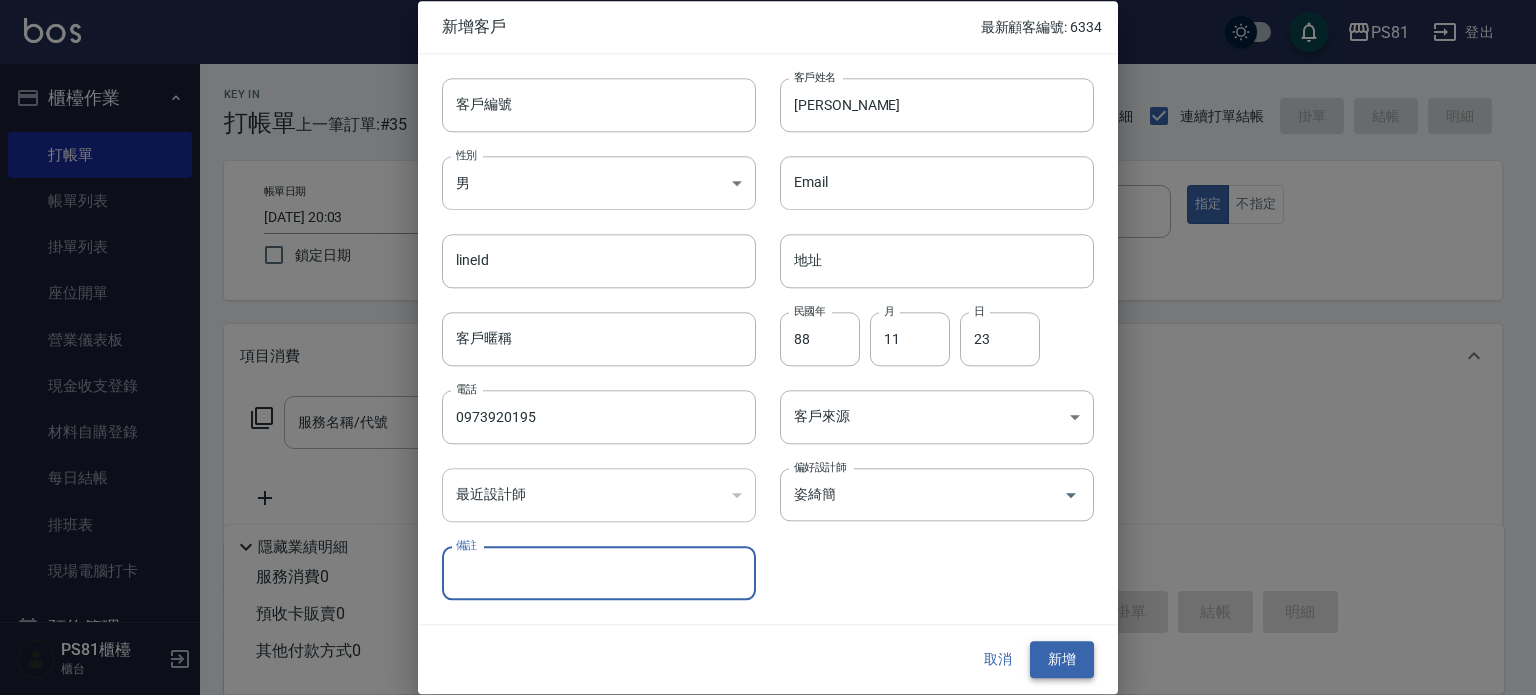 click on "新增" at bounding box center (1062, 660) 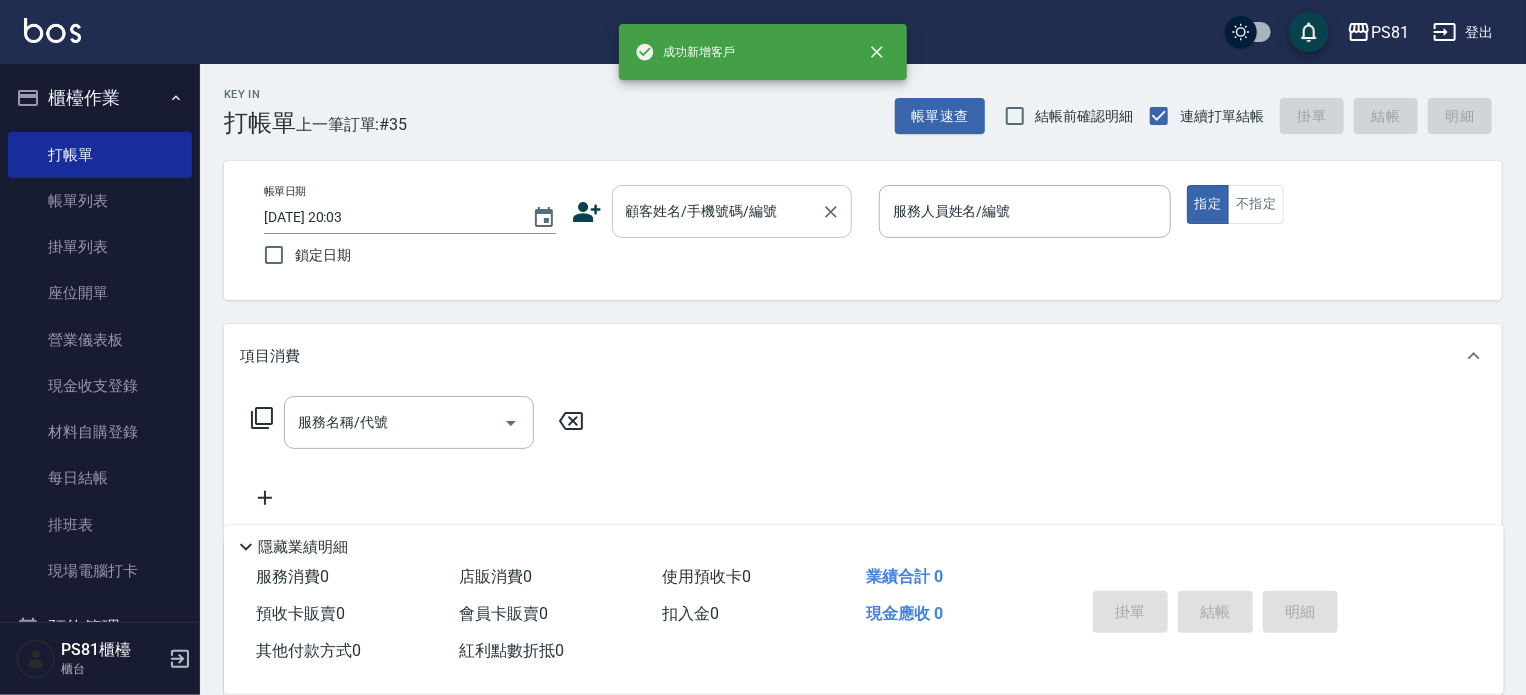 click on "顧客姓名/手機號碼/編號" at bounding box center [717, 211] 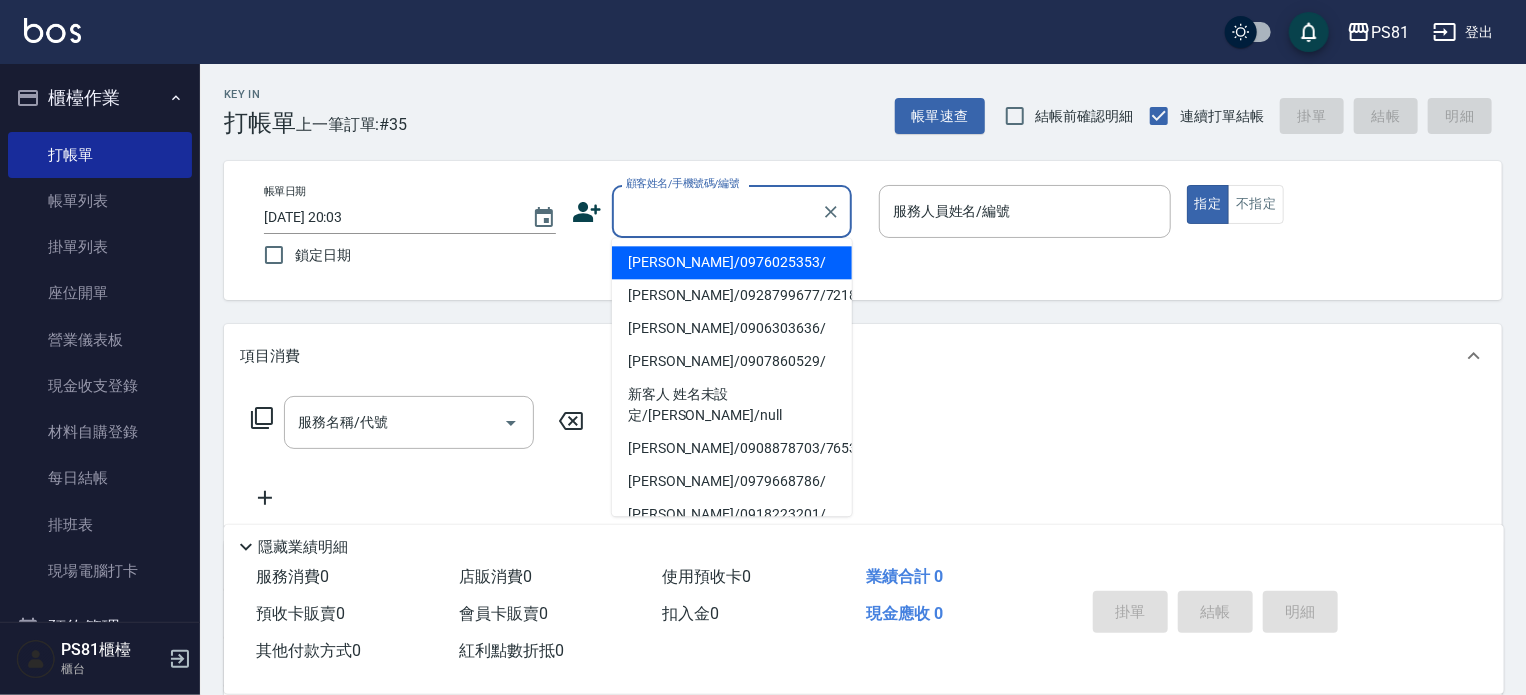paste on "0973920195" 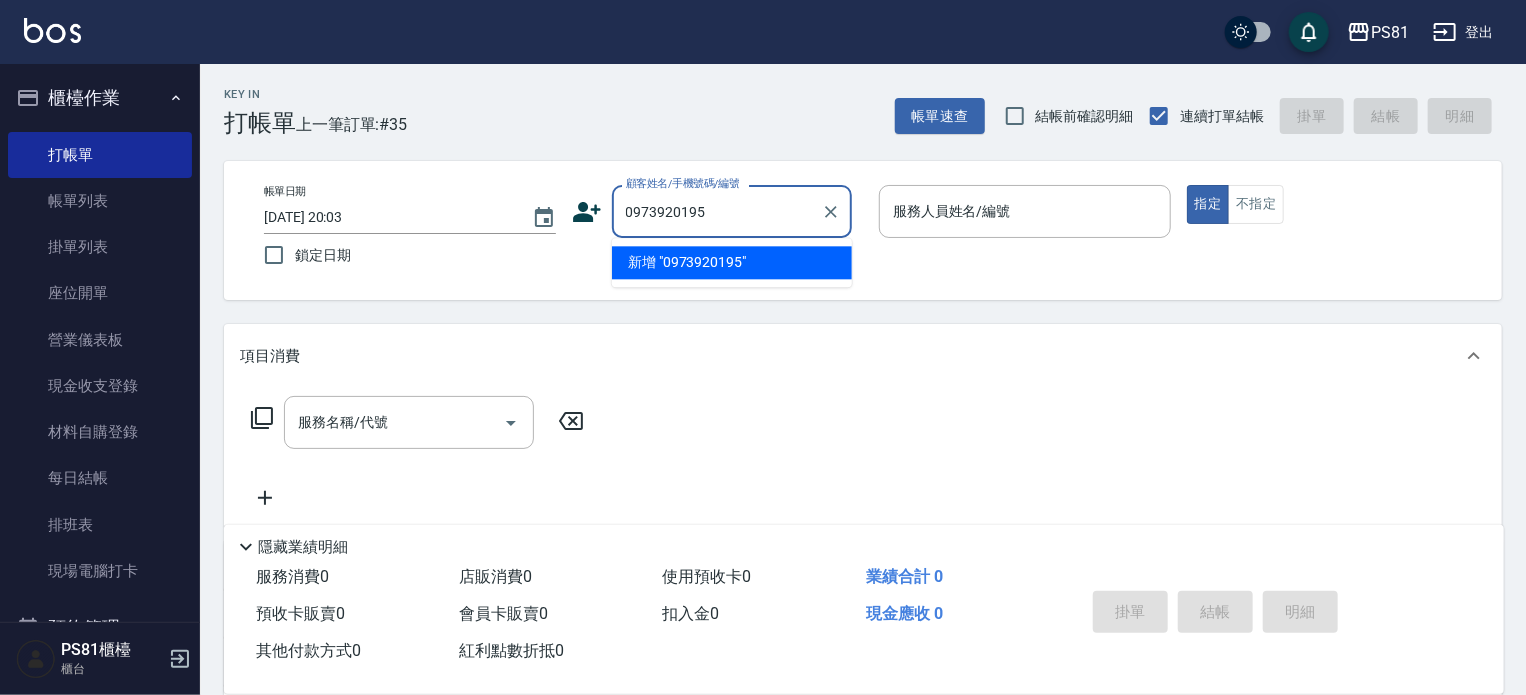 click on "新增 "0973920195"" at bounding box center [732, 262] 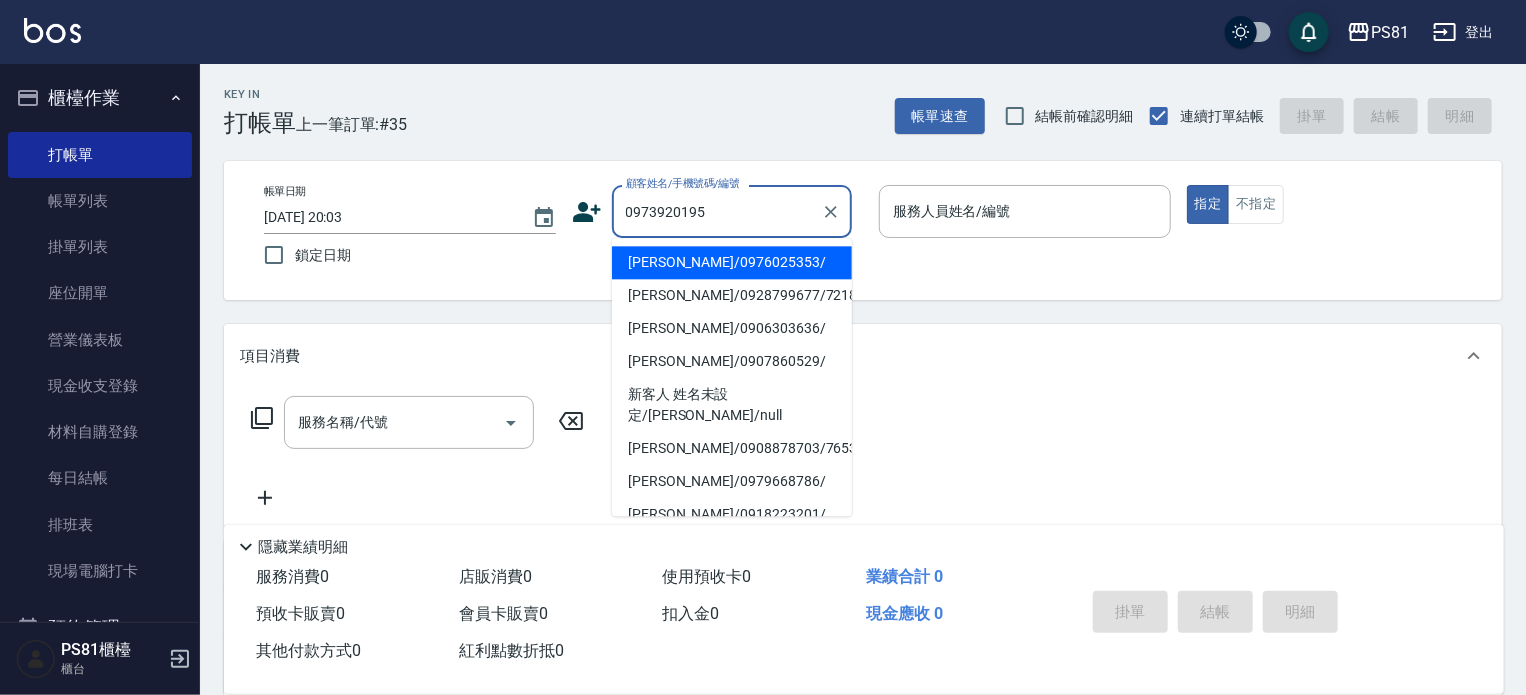 click on "0973920195" at bounding box center (717, 211) 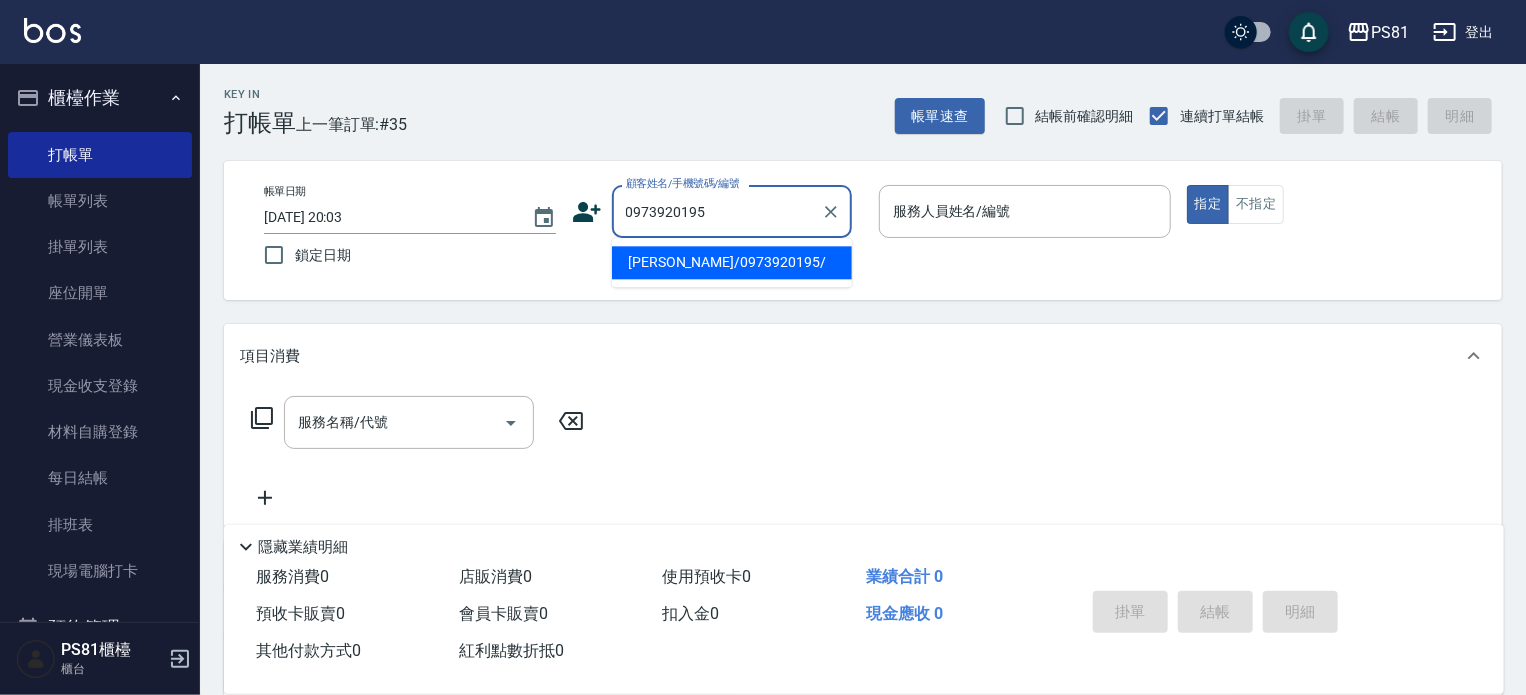 click on "[PERSON_NAME]/0973920195/" at bounding box center (732, 262) 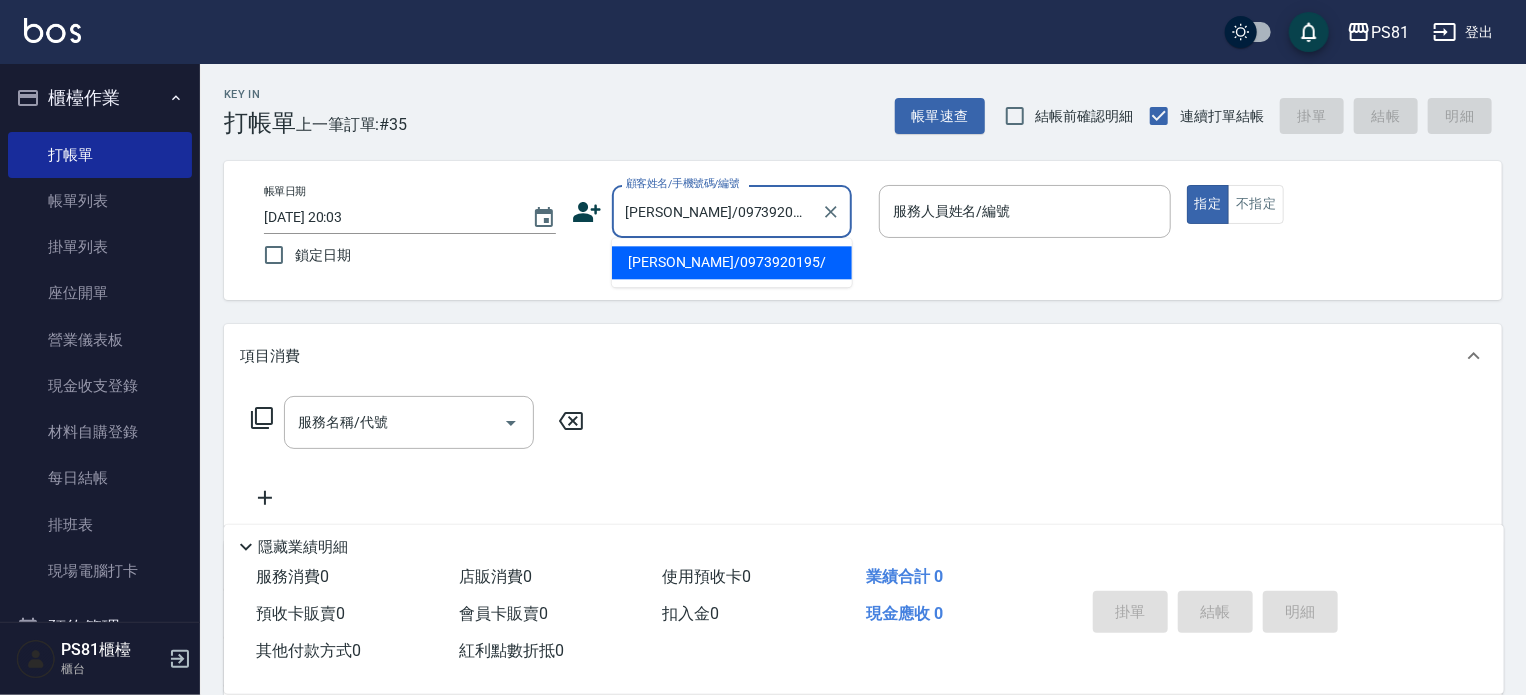 type on "綺綺-7" 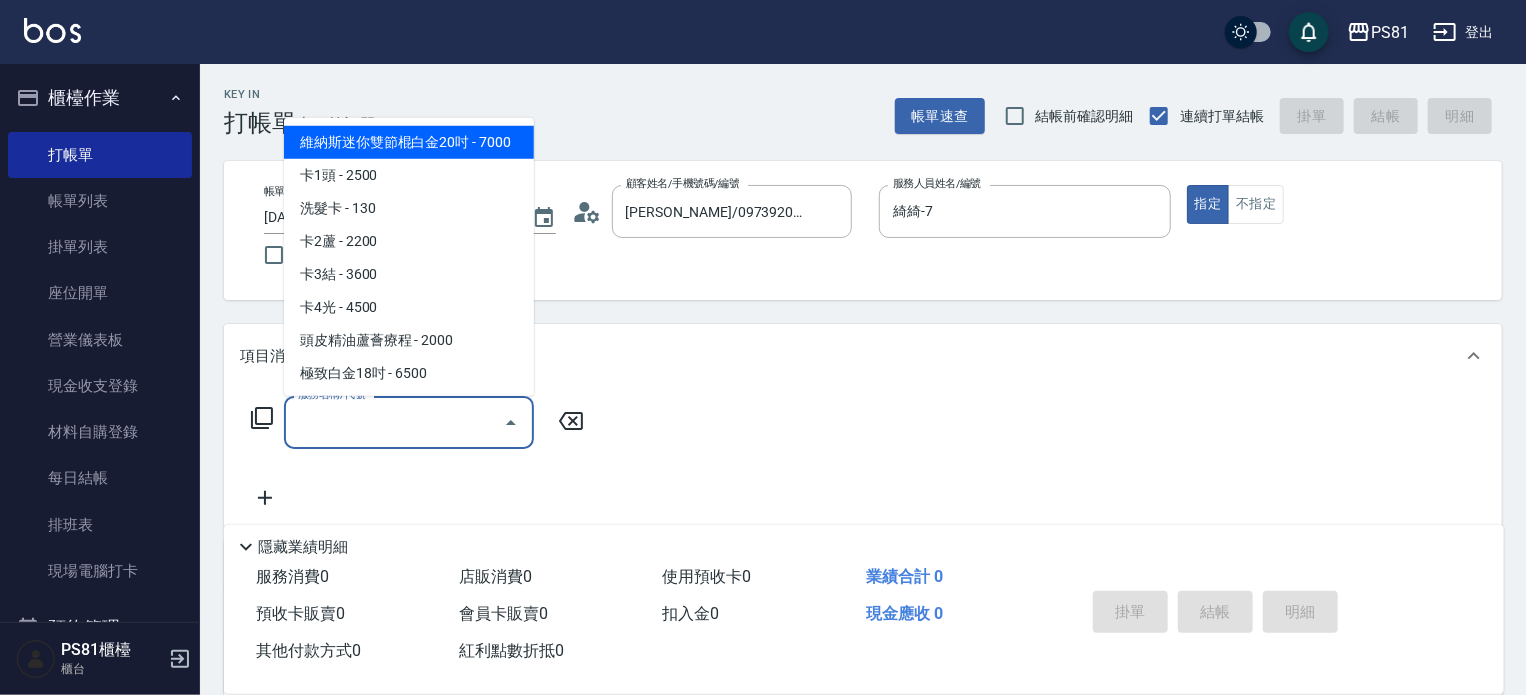 click on "服務名稱/代號" at bounding box center (394, 422) 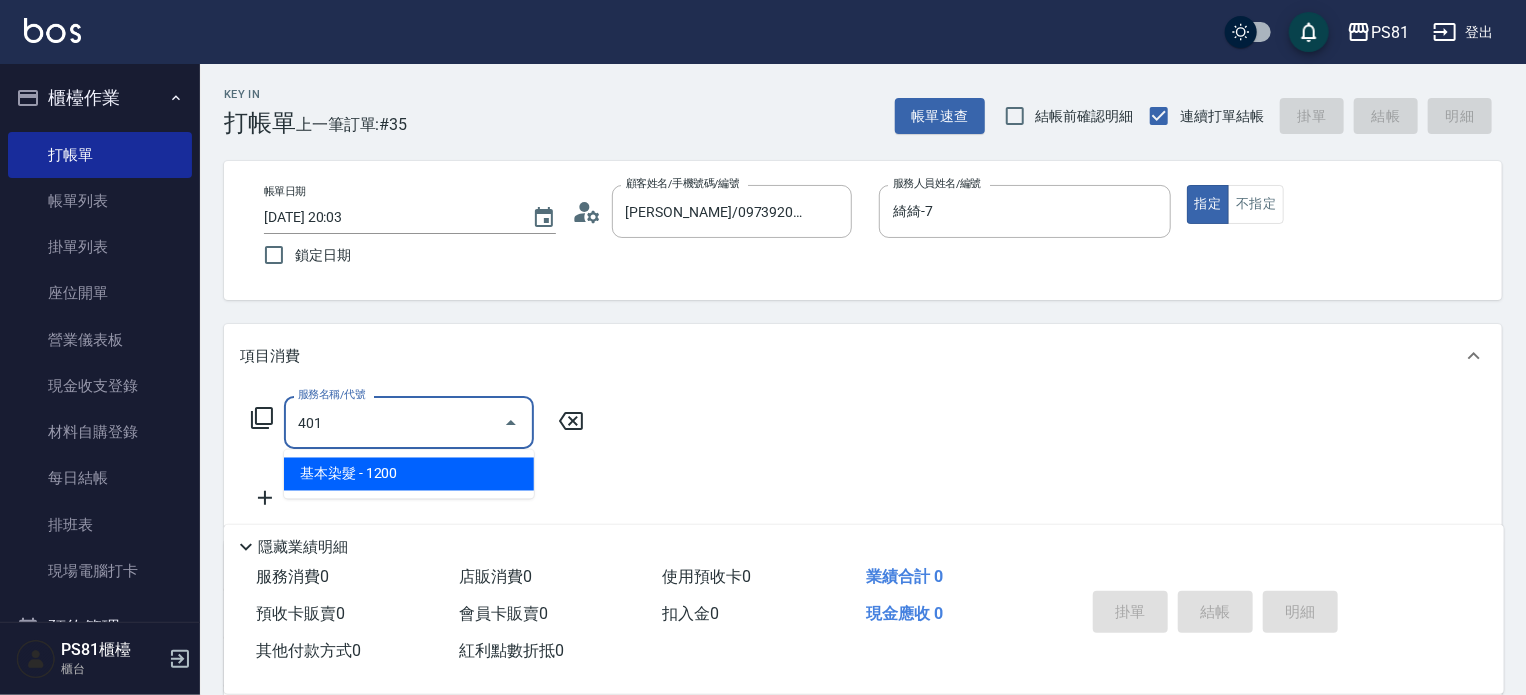 type on "基本染髮(401)" 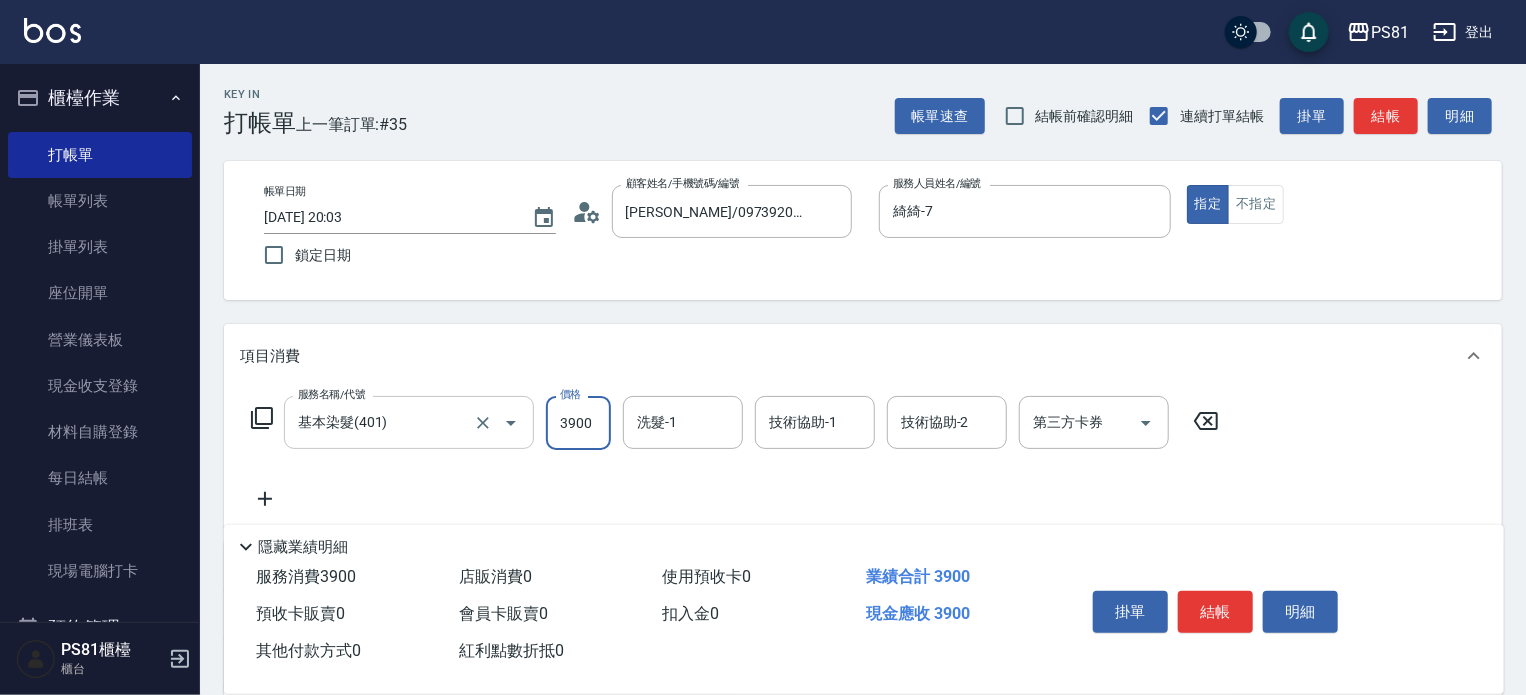 type on "3900" 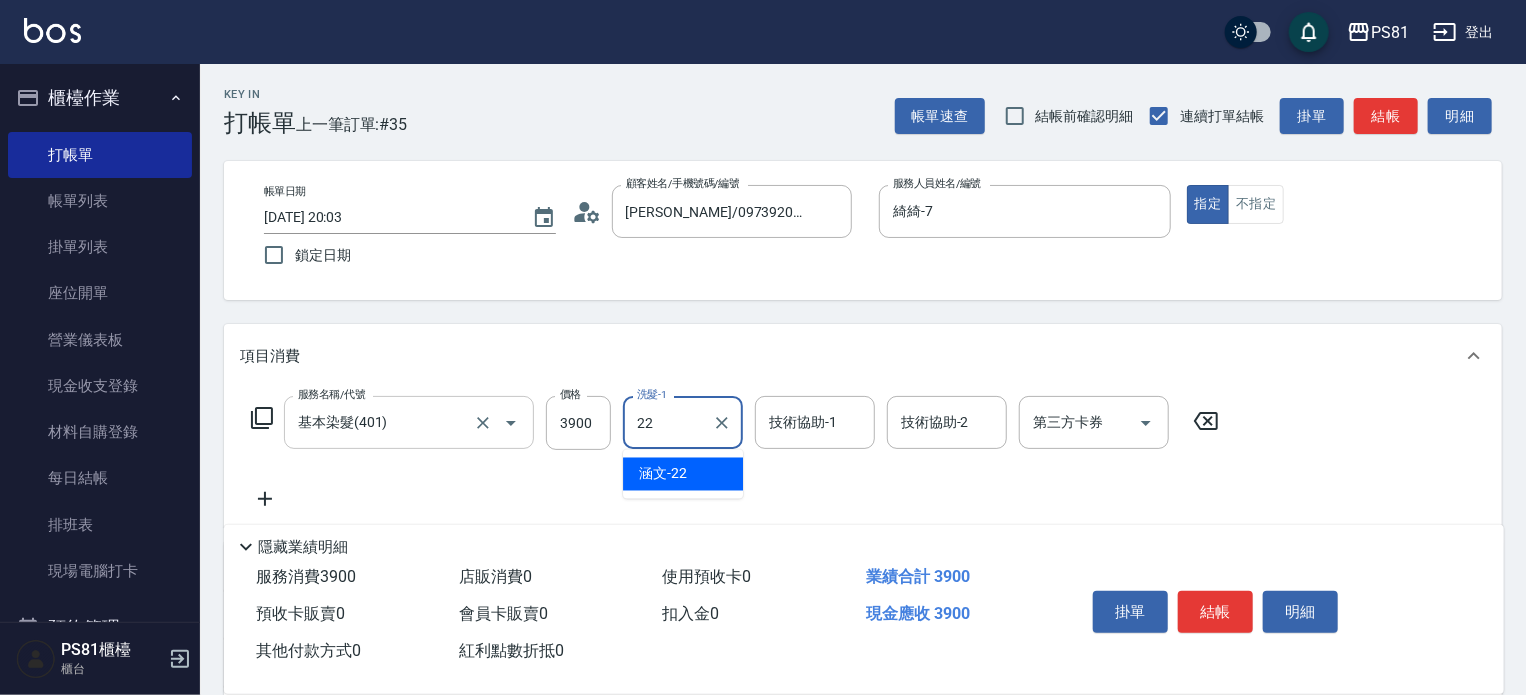 type on "涵文-22" 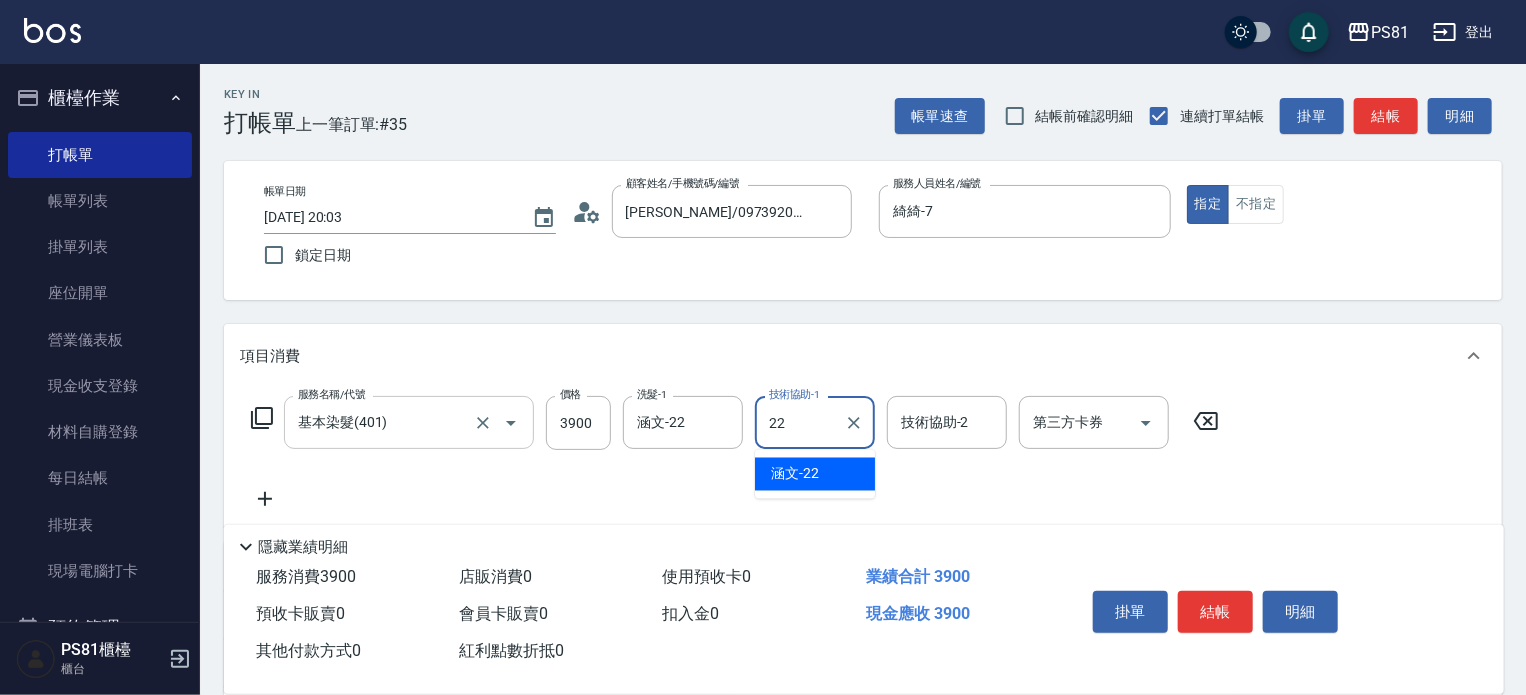 type on "涵文-22" 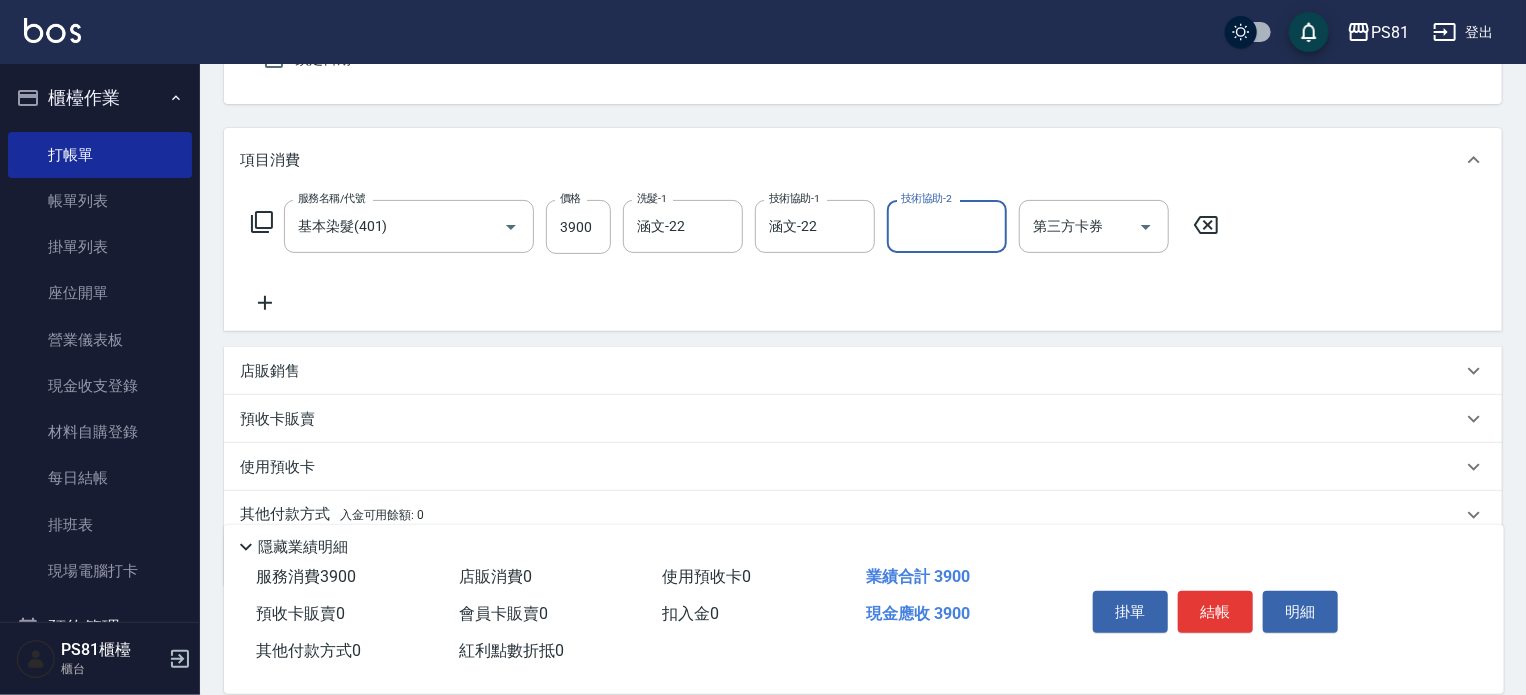 scroll, scrollTop: 200, scrollLeft: 0, axis: vertical 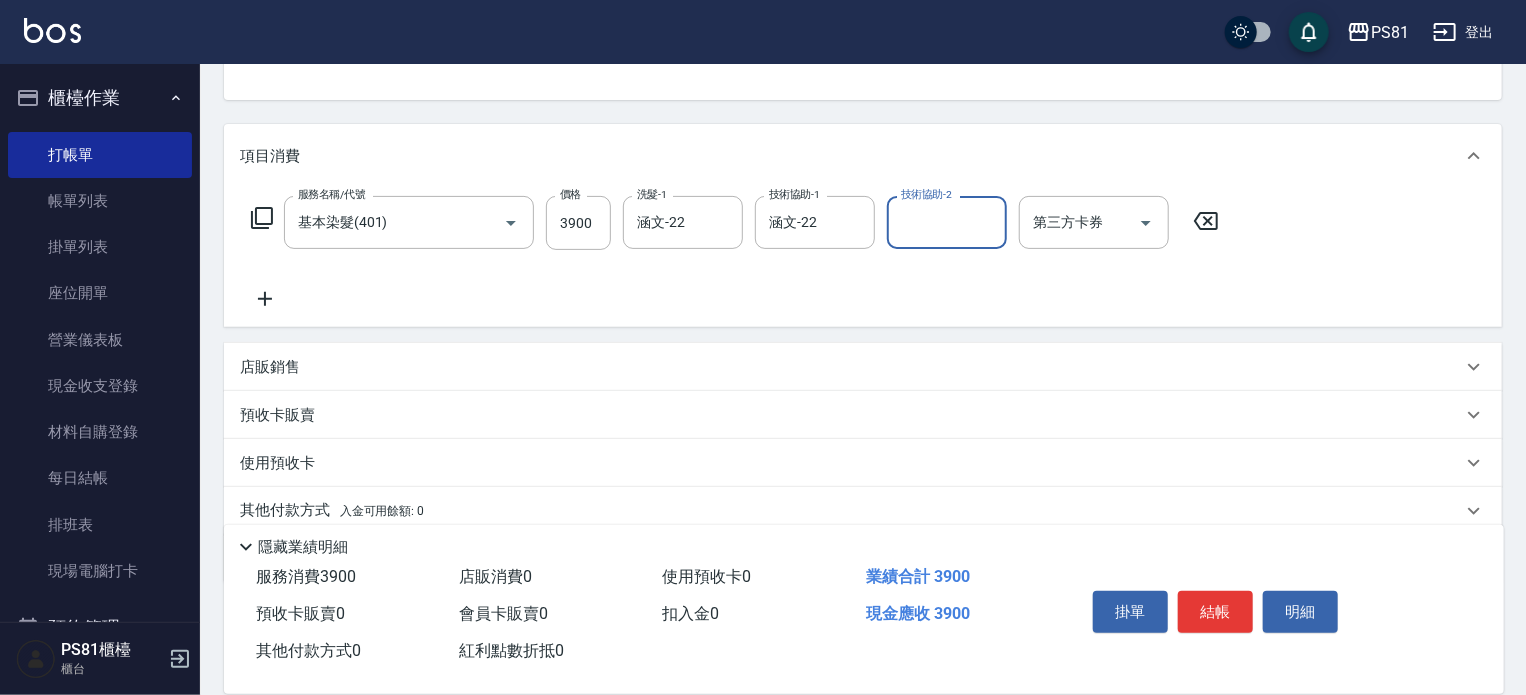 click on "店販銷售" at bounding box center (851, 367) 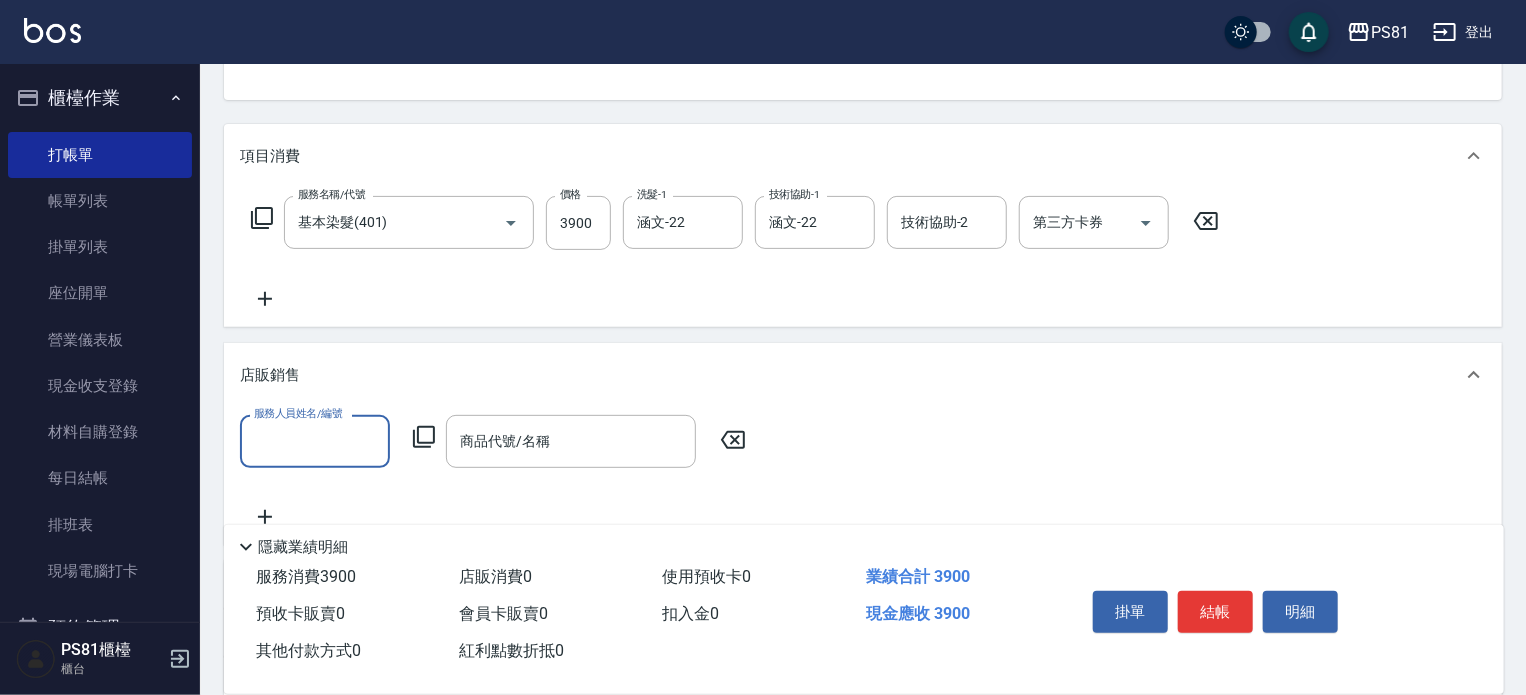 scroll, scrollTop: 0, scrollLeft: 0, axis: both 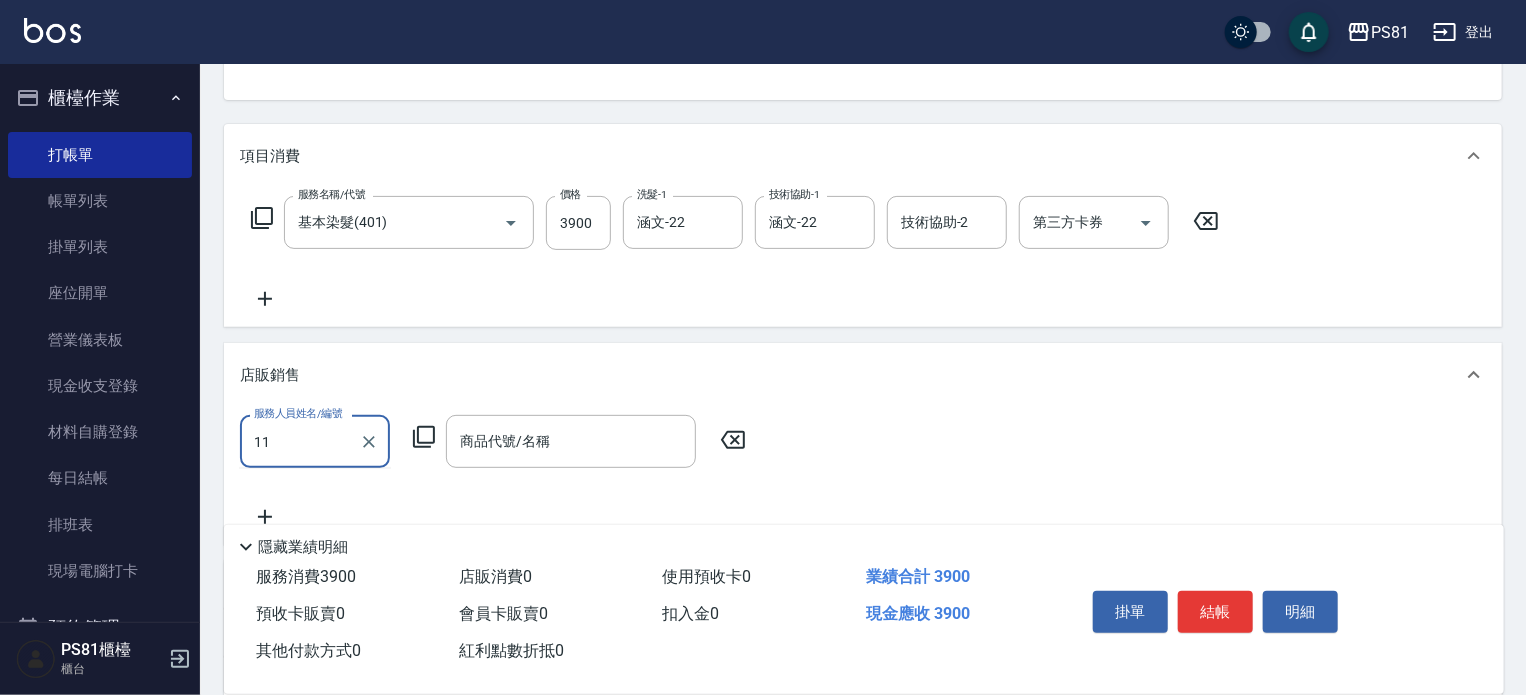 type on "11" 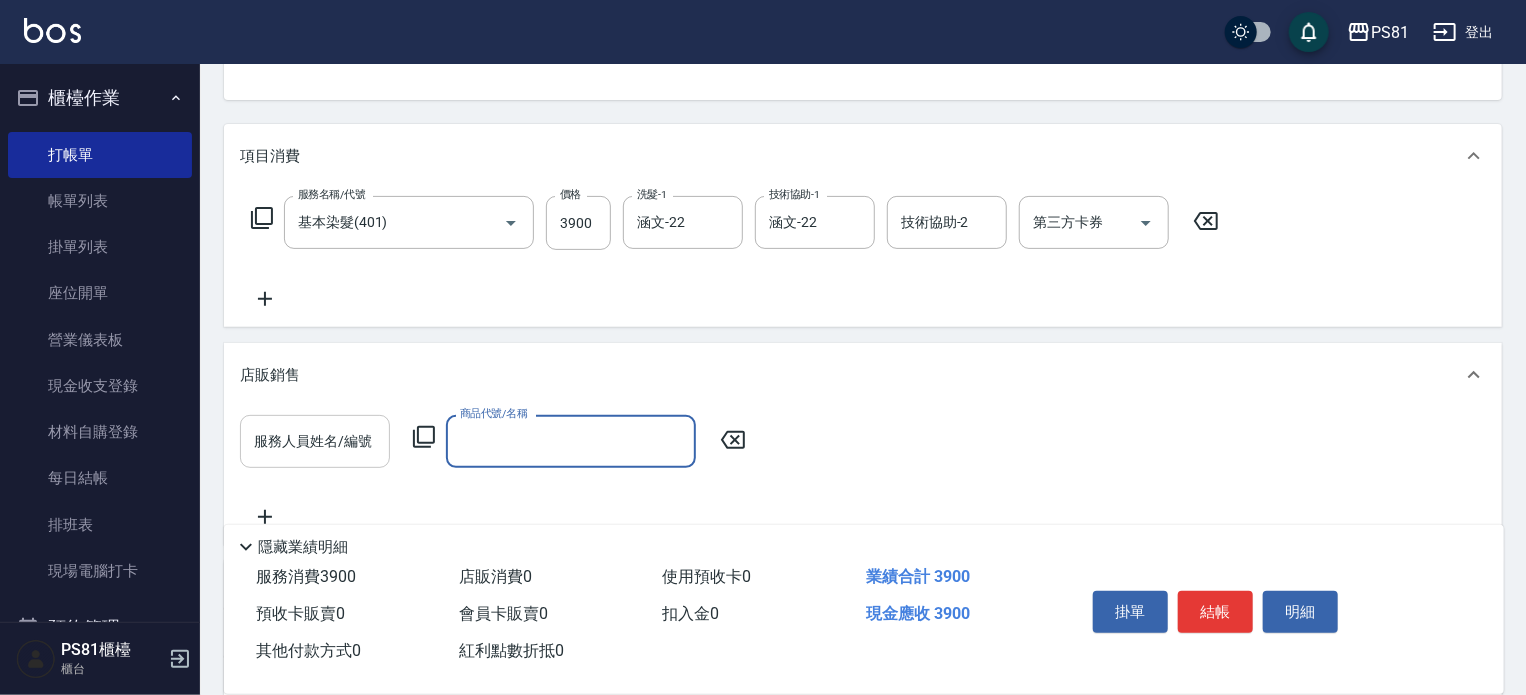 click on "服務人員姓名/編號" at bounding box center (315, 441) 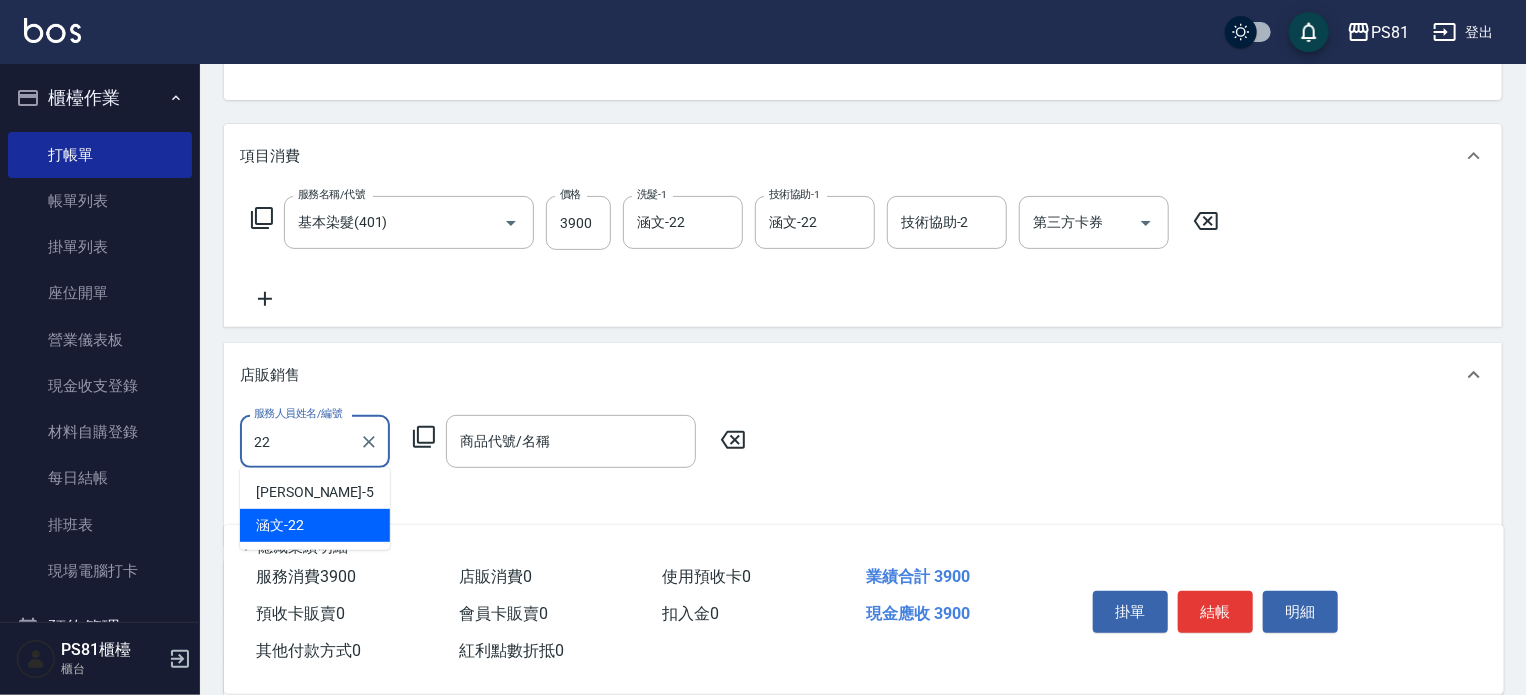 type on "涵文-22" 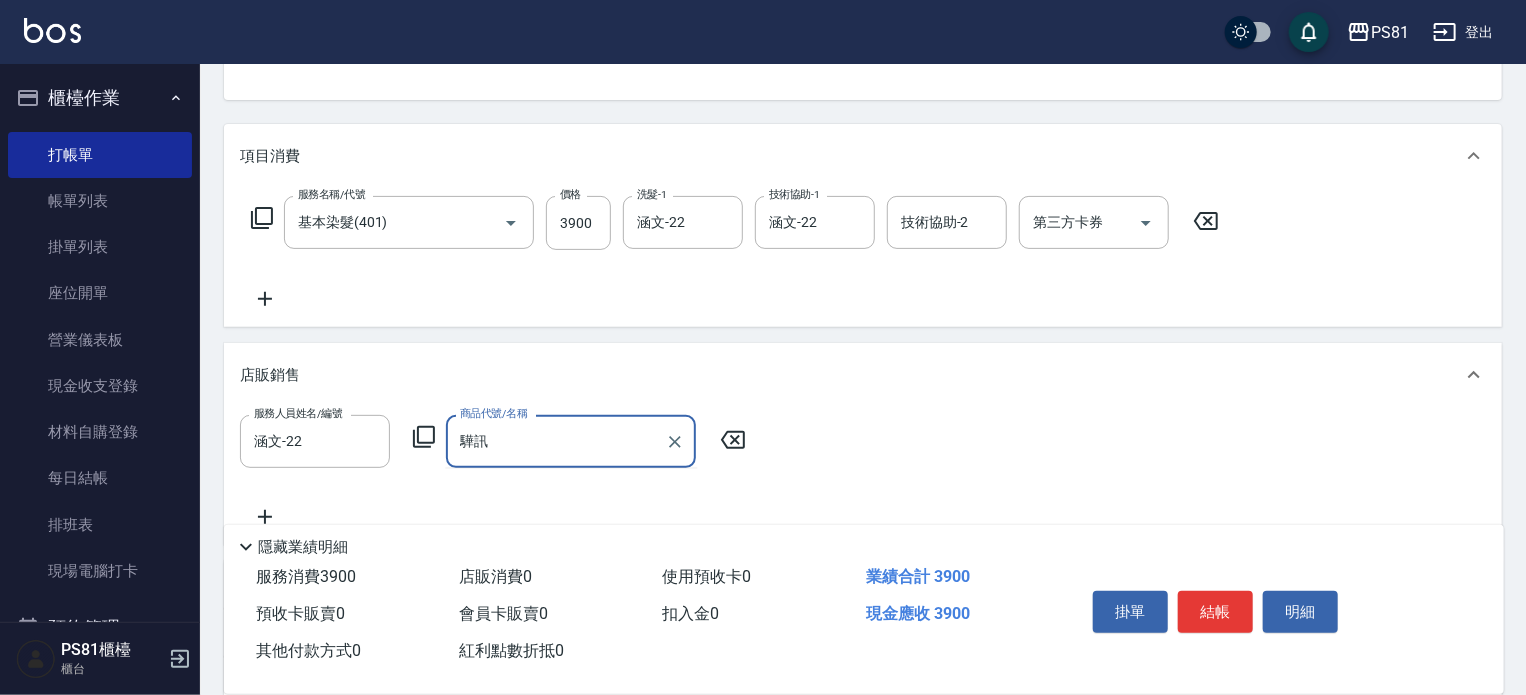 type on "華" 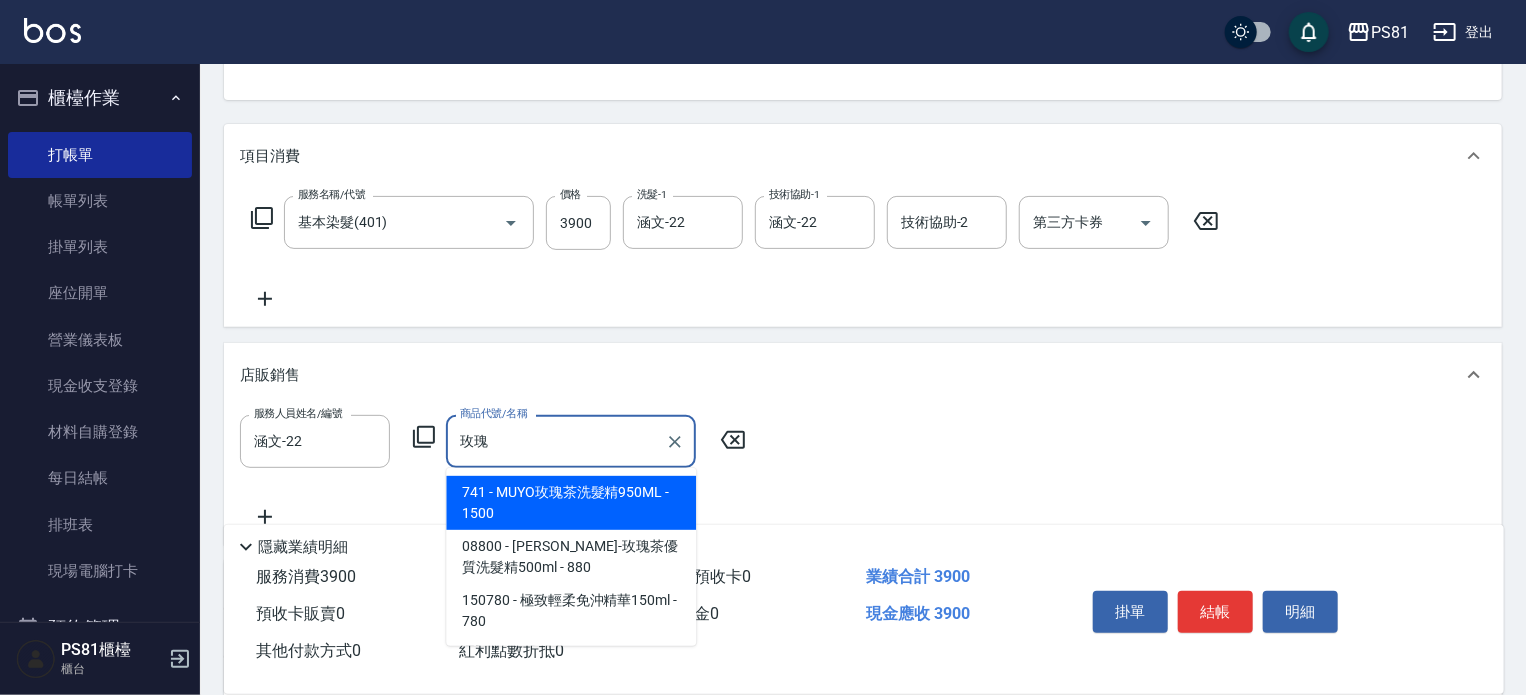 click on "741 - MUYO玫瑰茶洗髮精950ML - 1500" at bounding box center [571, 503] 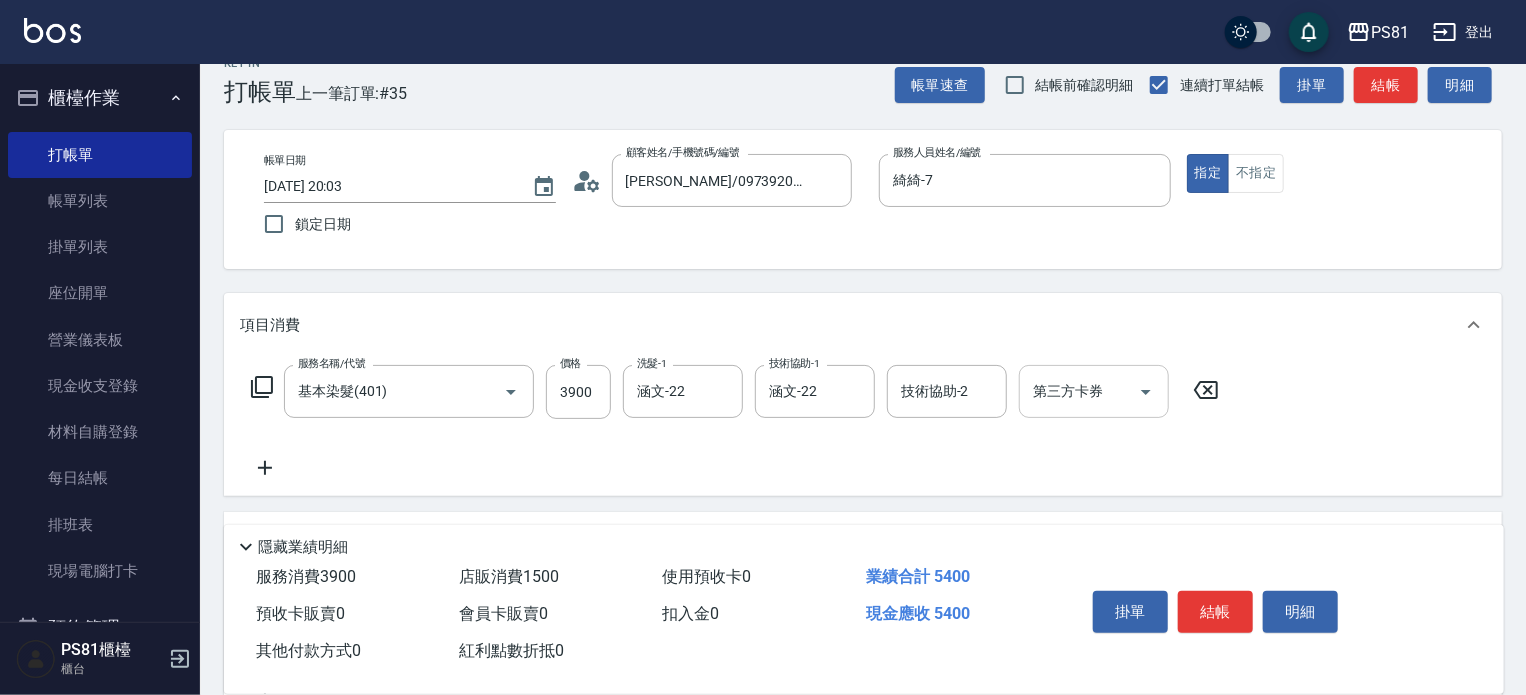scroll, scrollTop: 0, scrollLeft: 0, axis: both 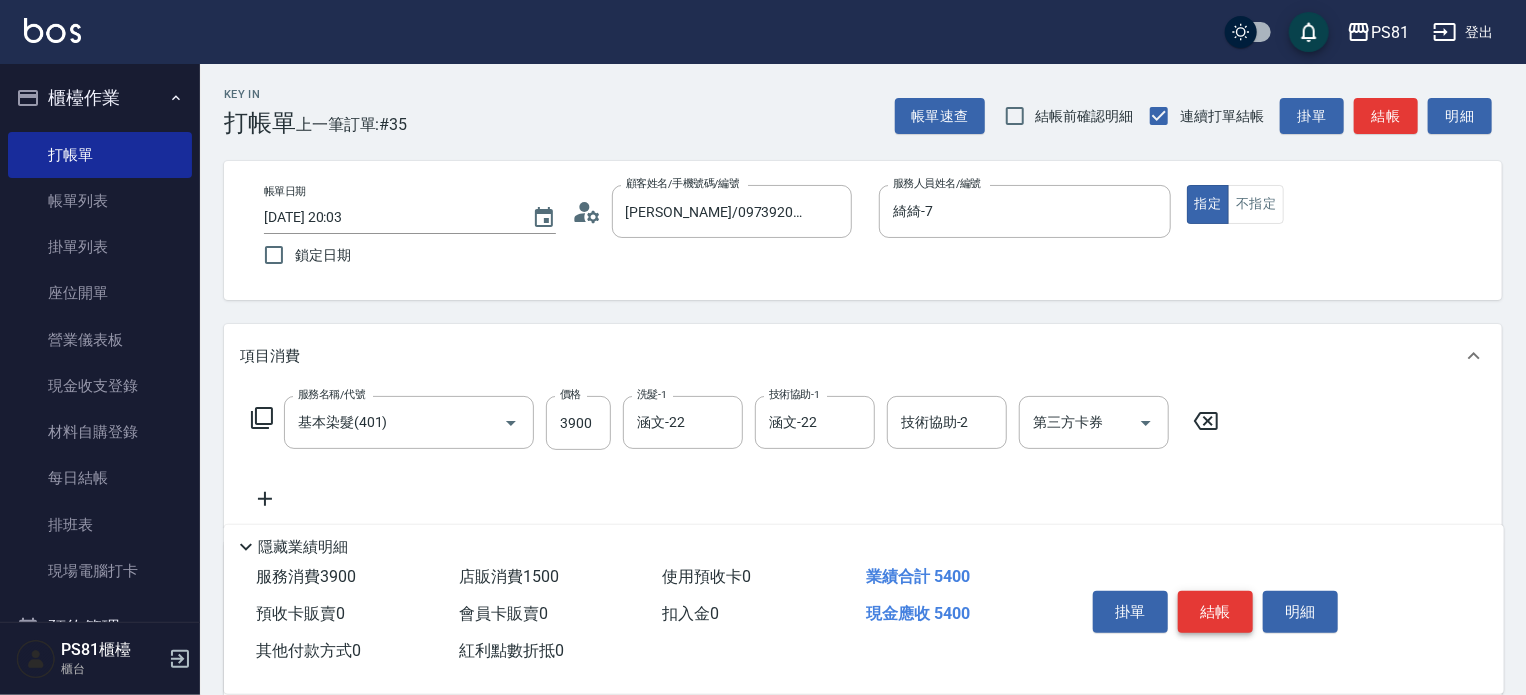 type on "MUYO玫瑰茶洗髮精950ML" 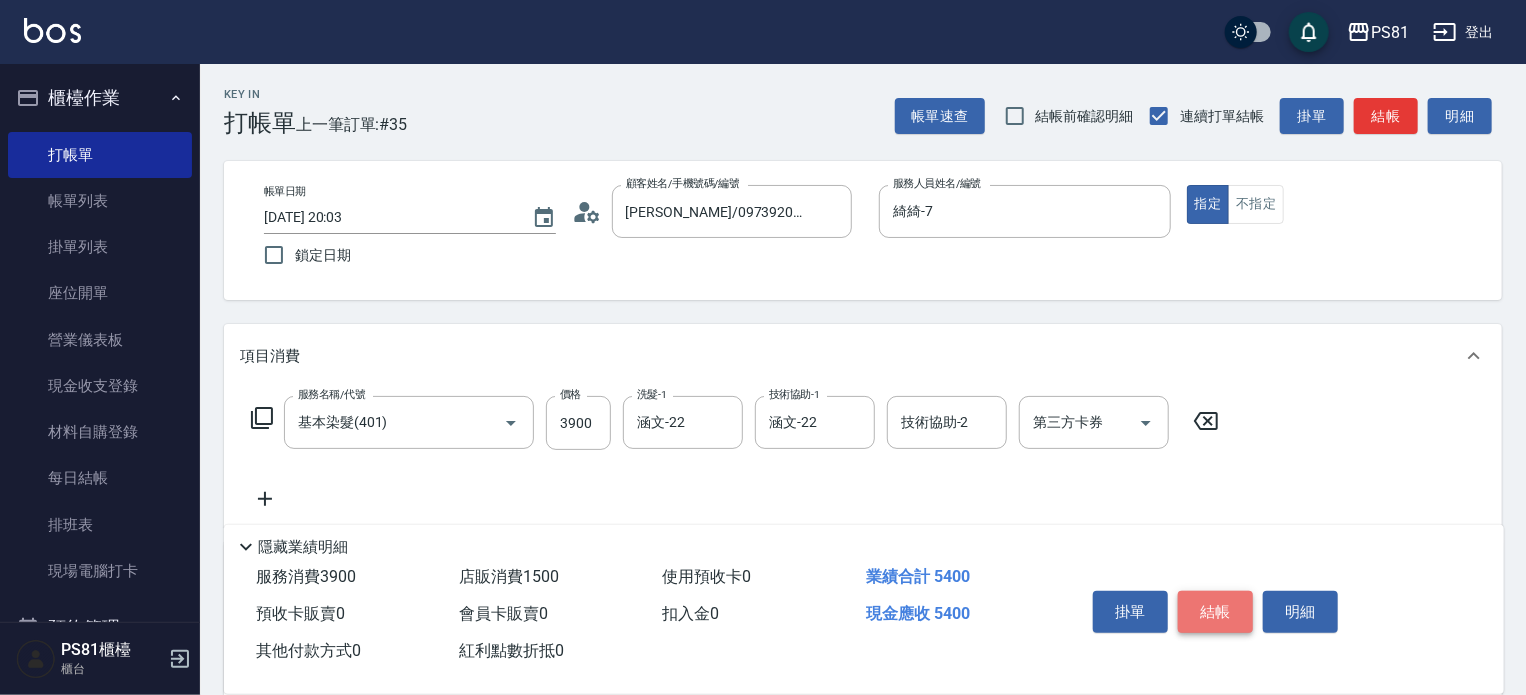 click on "結帳" at bounding box center (1215, 612) 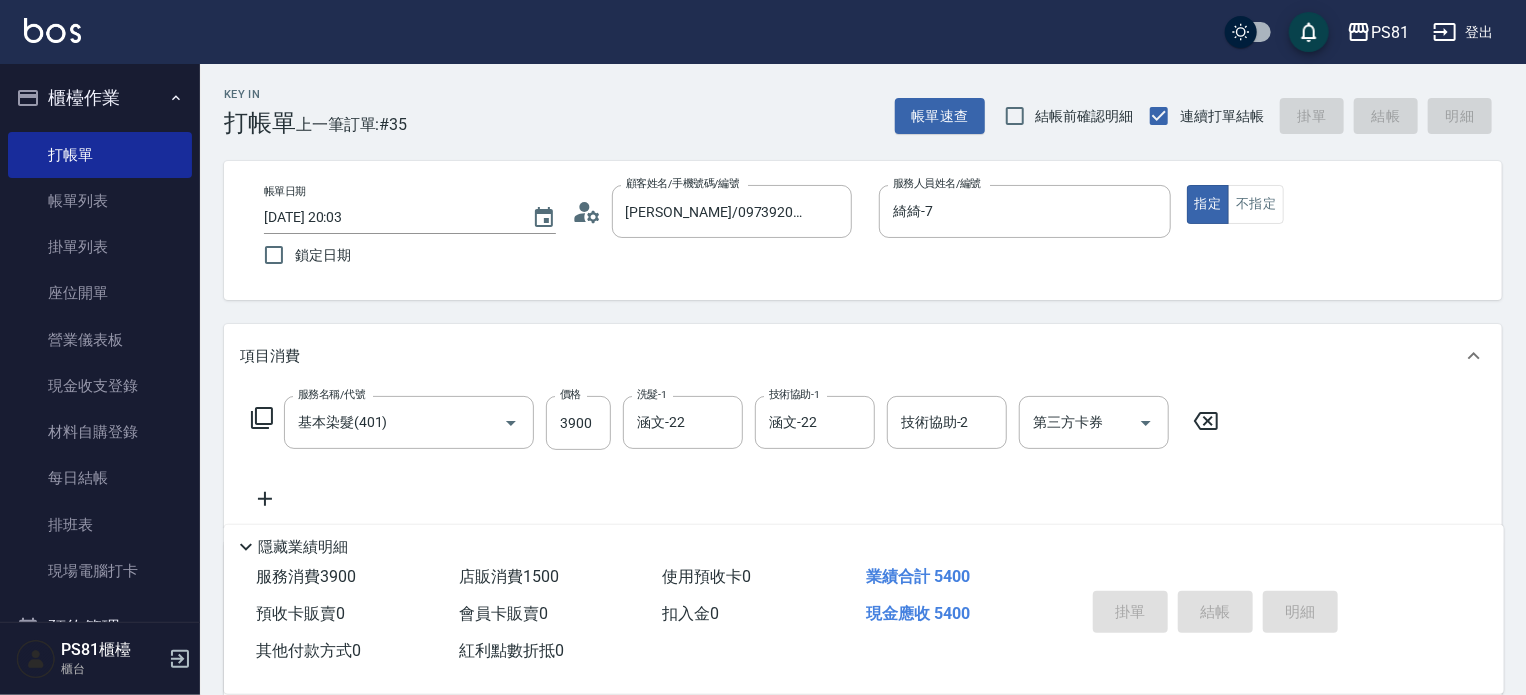 type on "[DATE] 20:04" 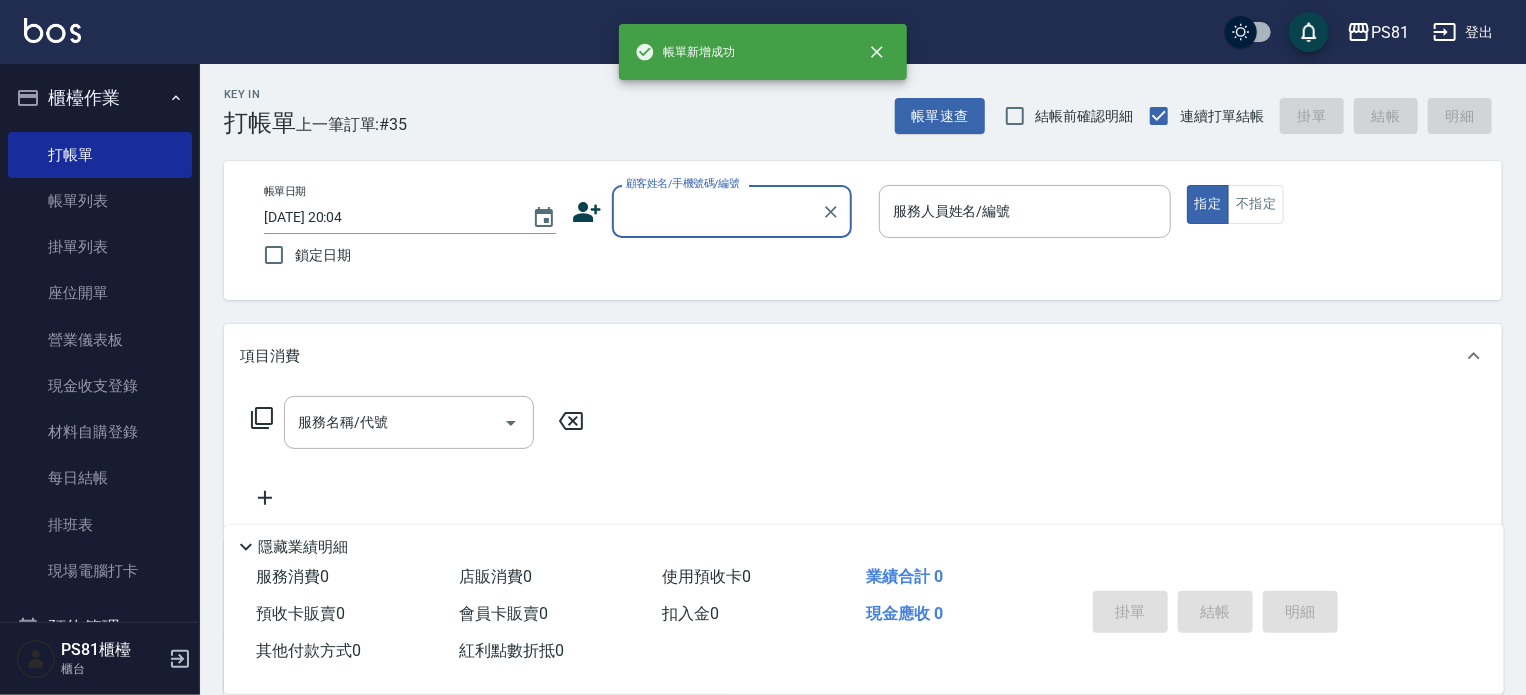 scroll, scrollTop: 0, scrollLeft: 0, axis: both 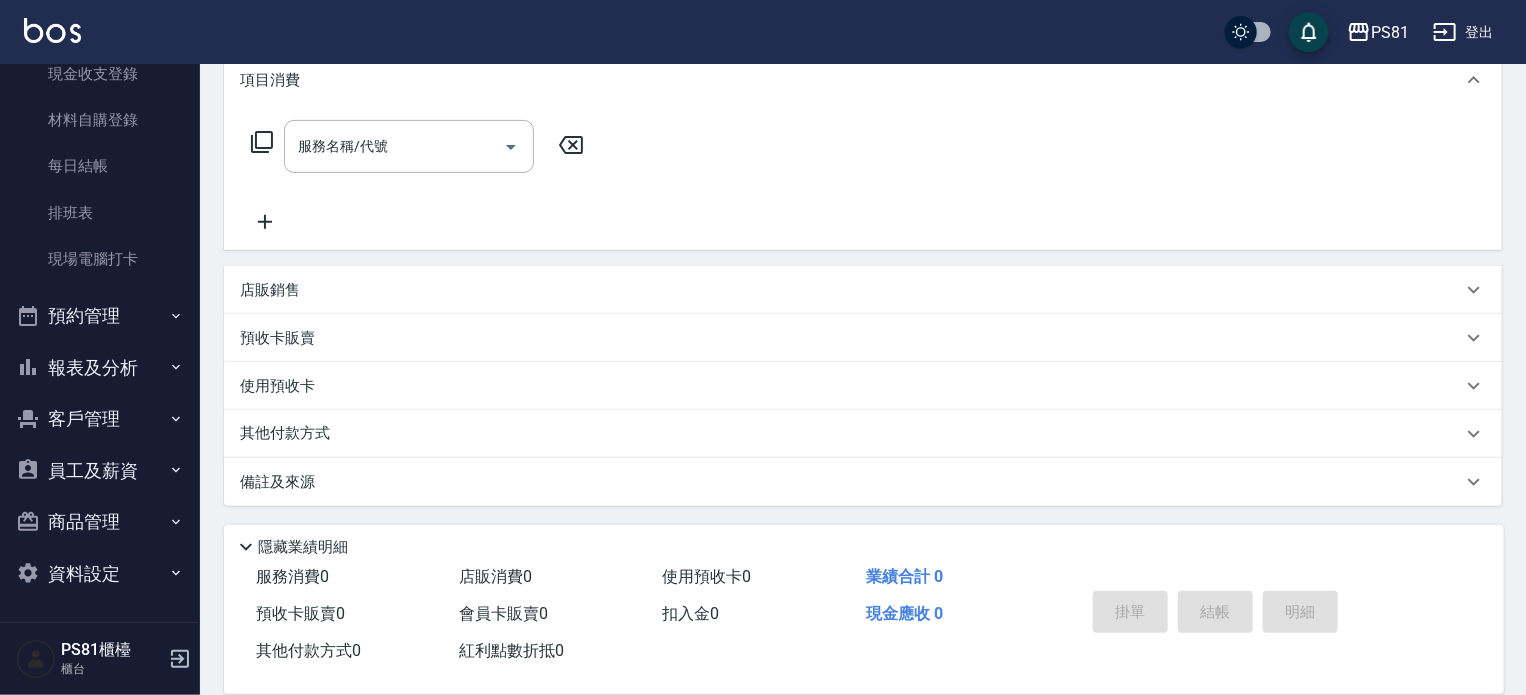 click on "預約管理" at bounding box center (100, 316) 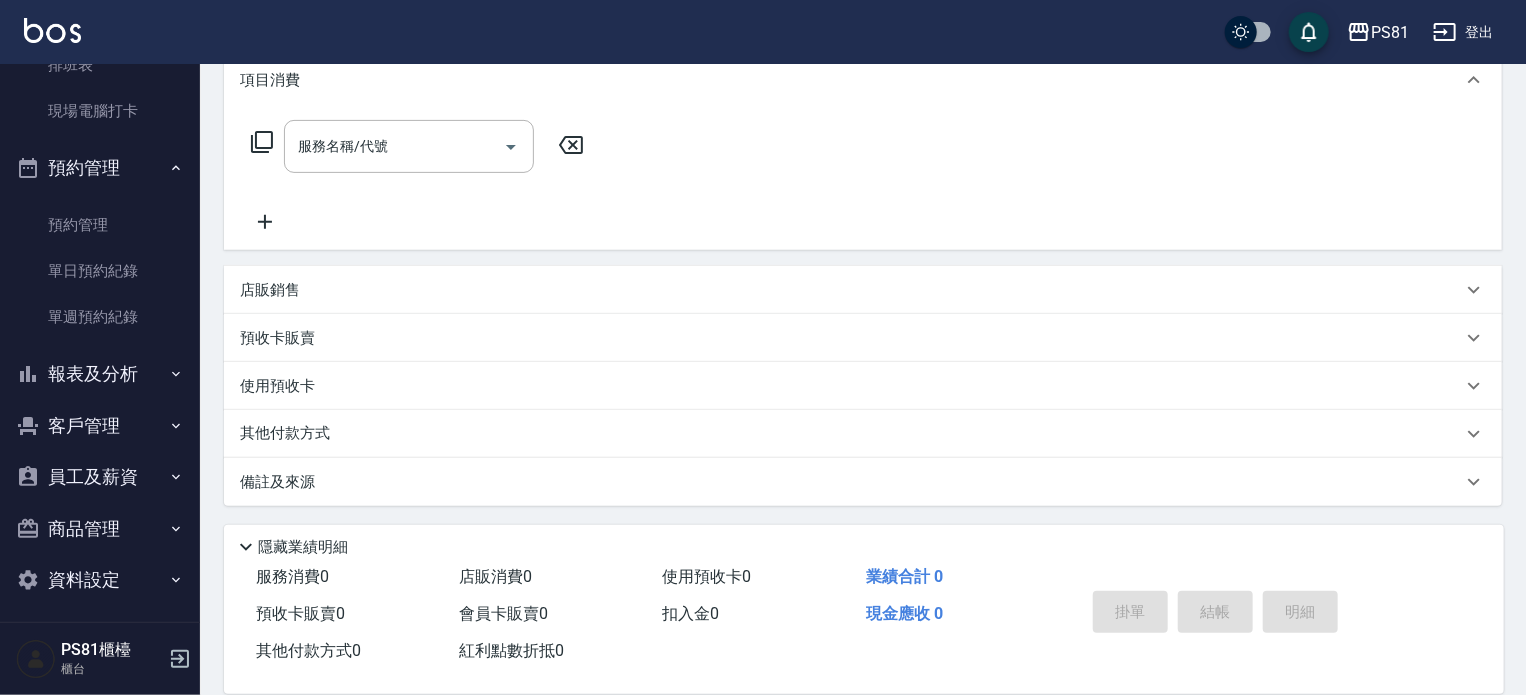 scroll, scrollTop: 467, scrollLeft: 0, axis: vertical 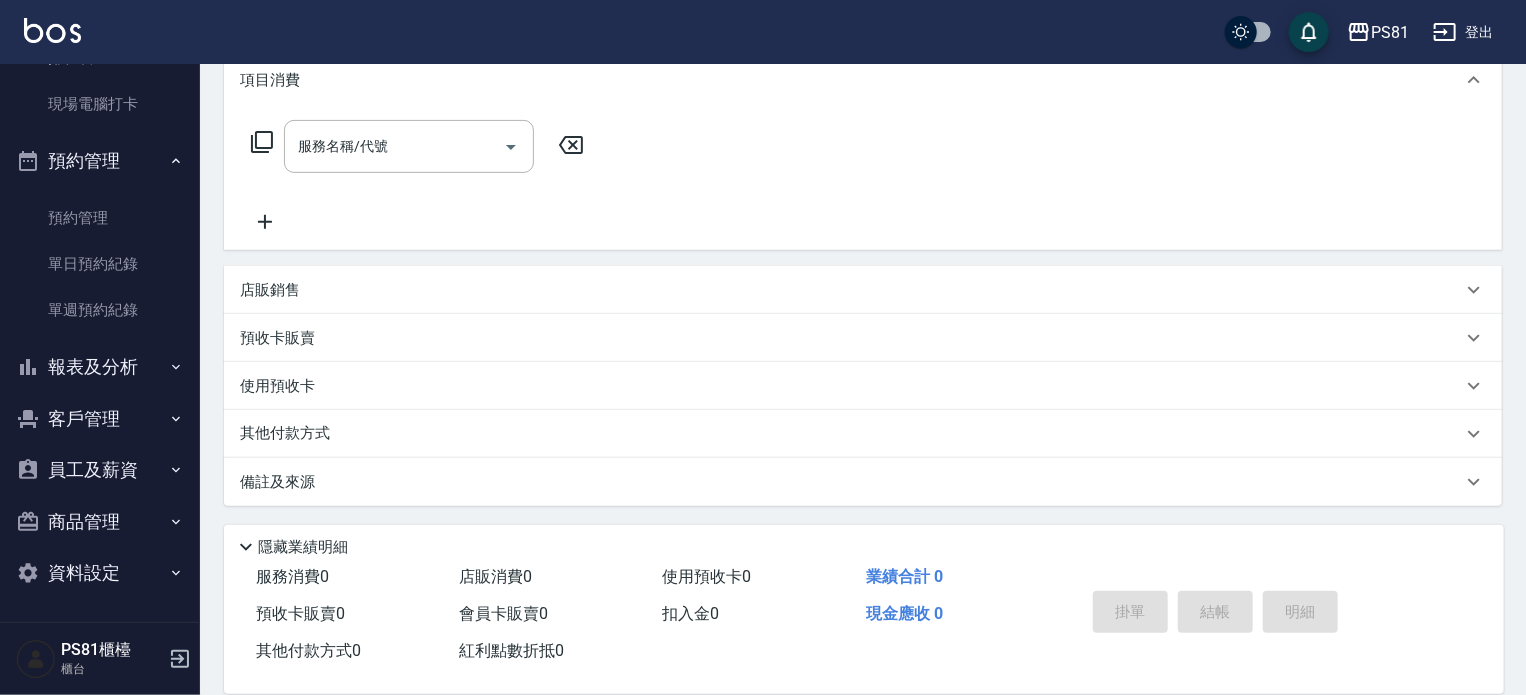 click on "報表及分析" at bounding box center (100, 367) 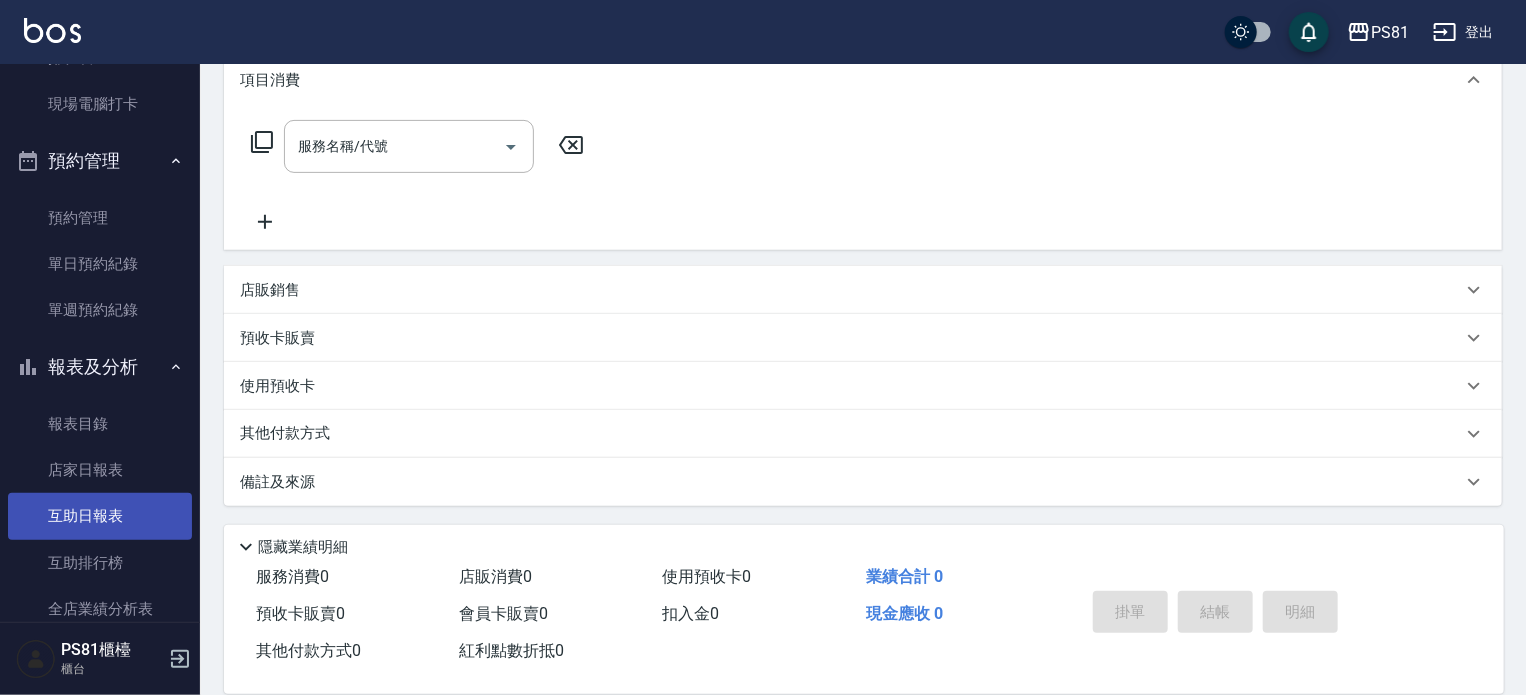 click on "互助日報表" at bounding box center [100, 516] 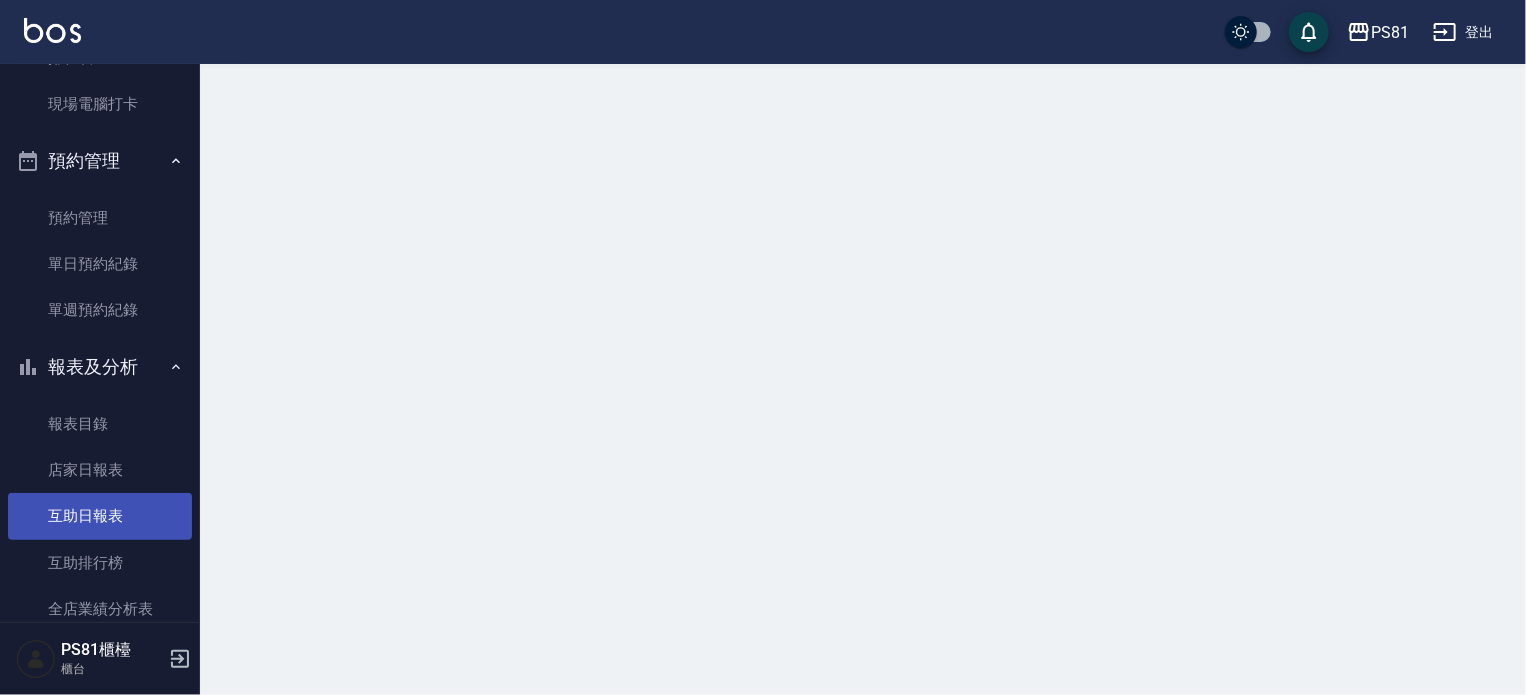 scroll, scrollTop: 0, scrollLeft: 0, axis: both 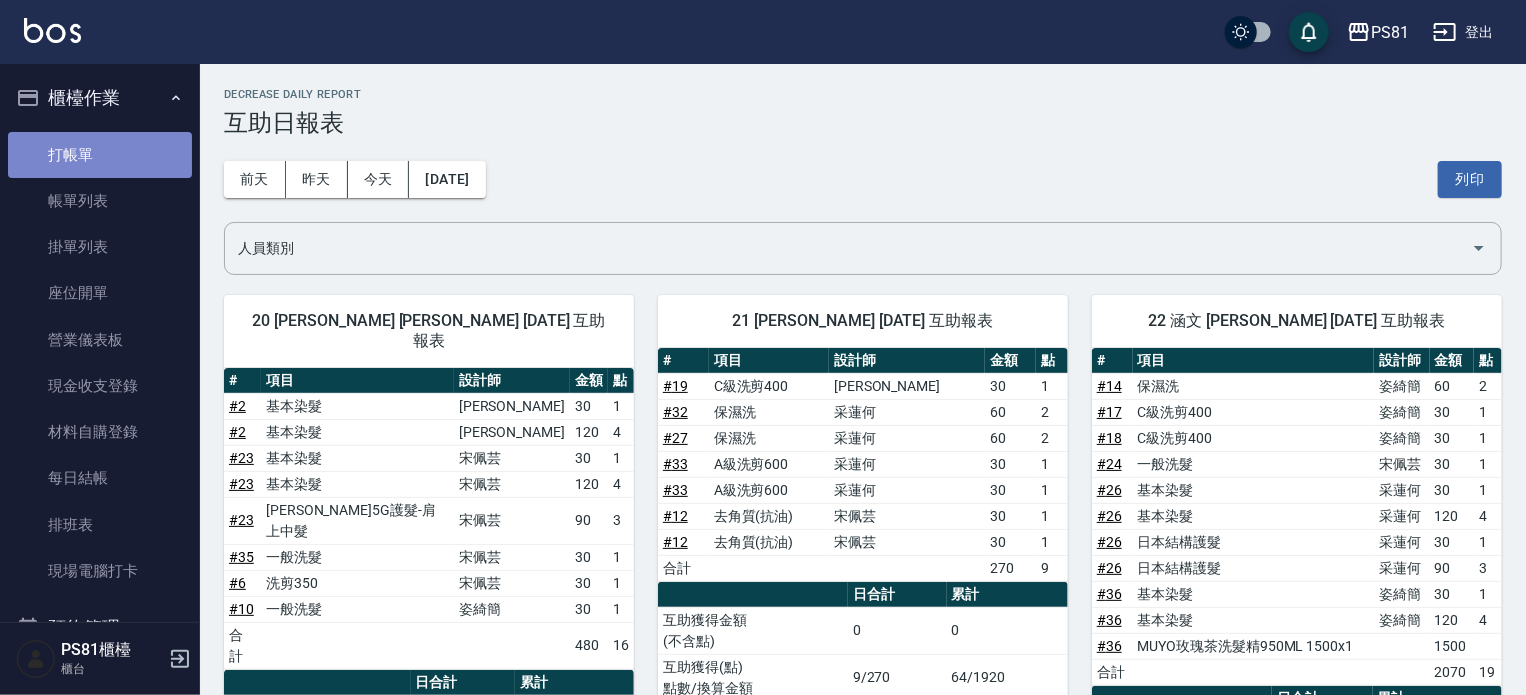click on "打帳單" at bounding box center [100, 155] 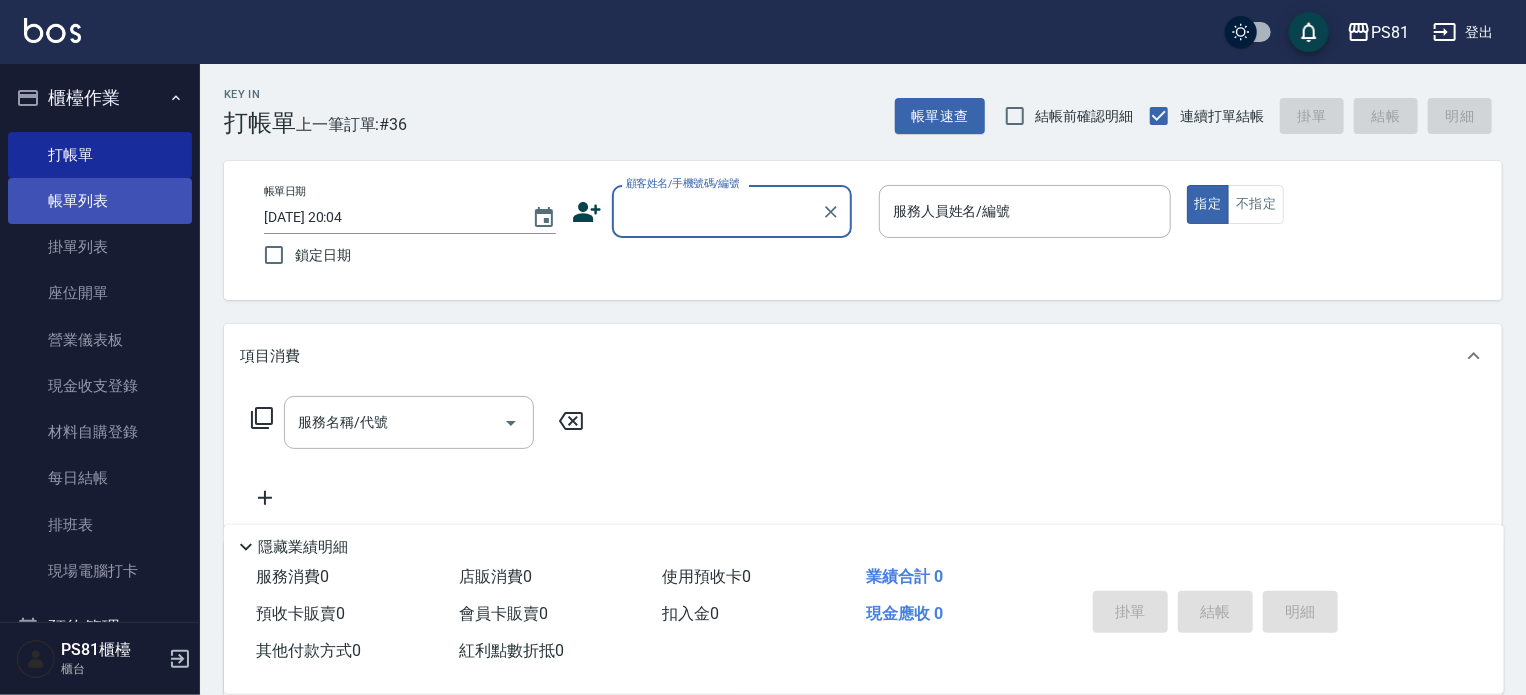click on "帳單列表" at bounding box center (100, 201) 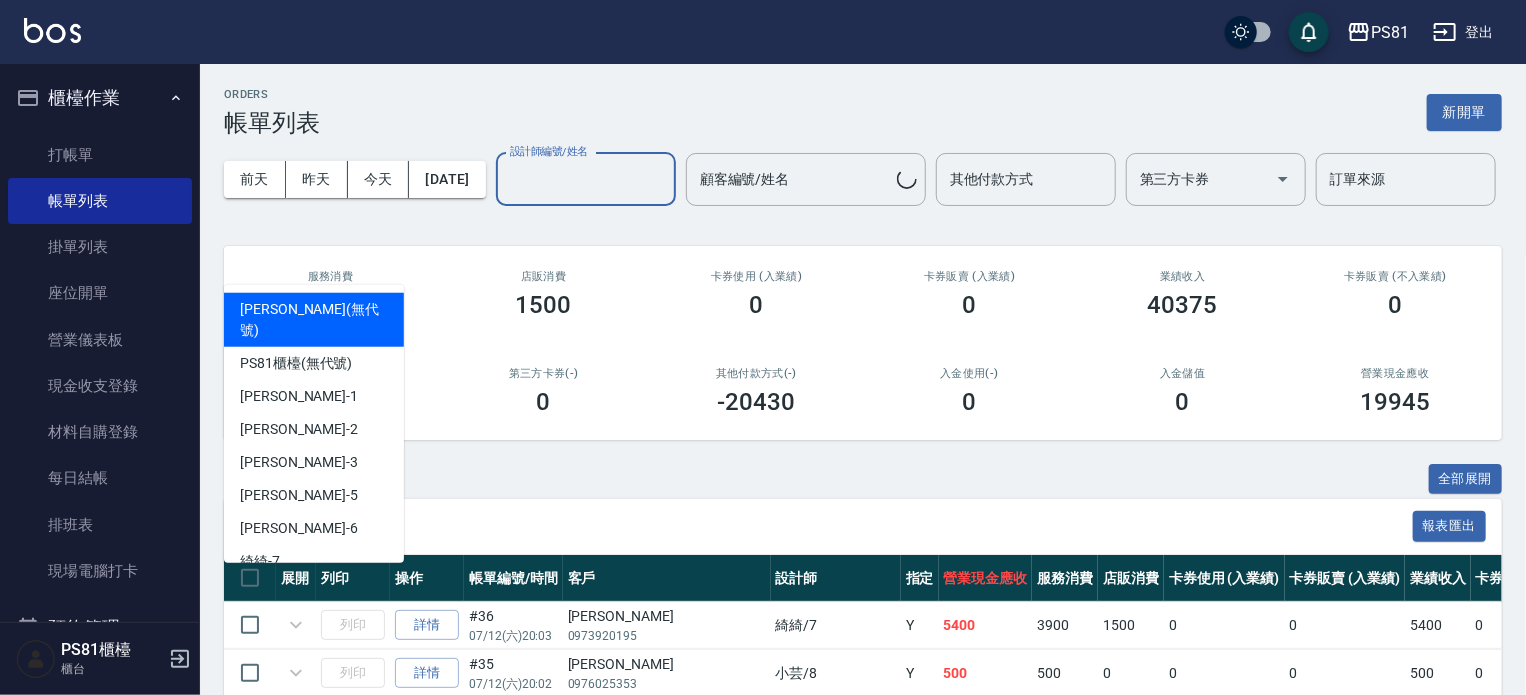 click on "設計師編號/姓名 設計師編號/姓名" at bounding box center (586, 179) 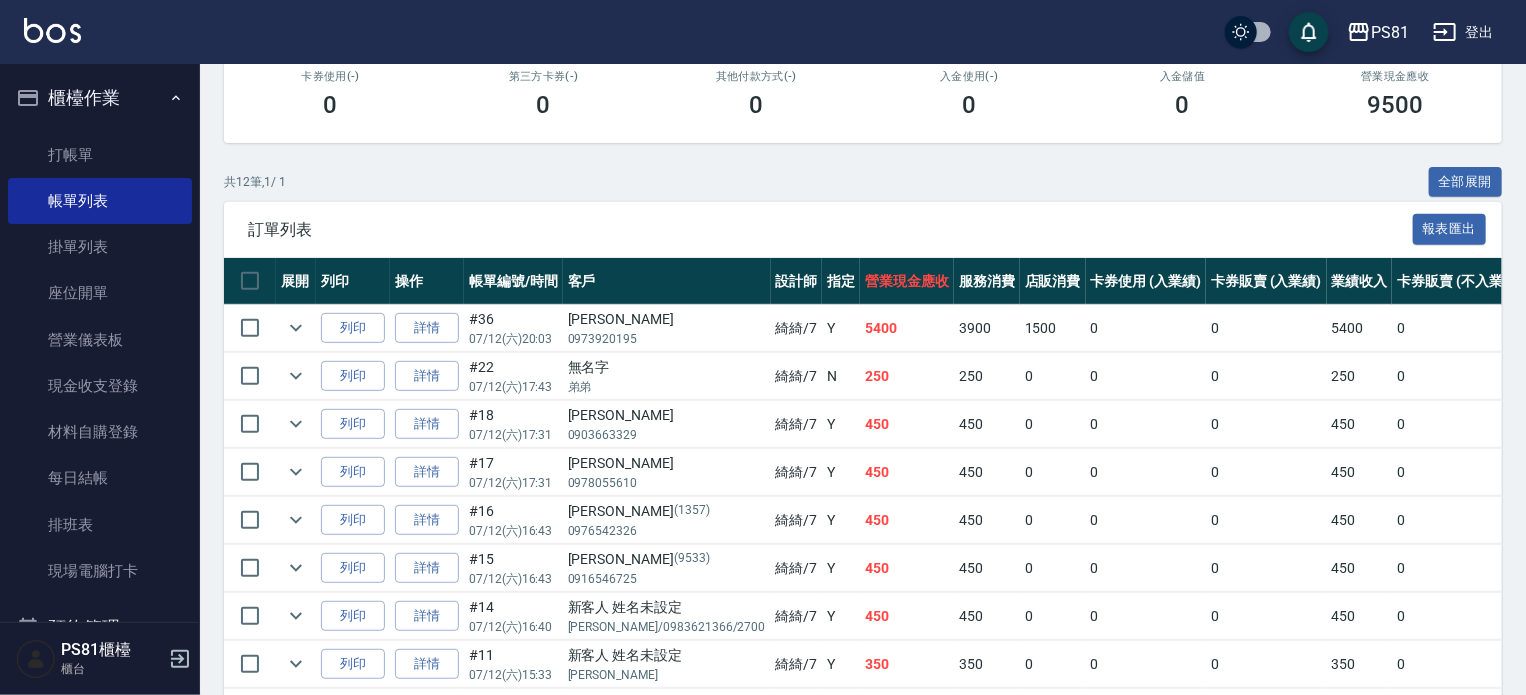 scroll, scrollTop: 300, scrollLeft: 0, axis: vertical 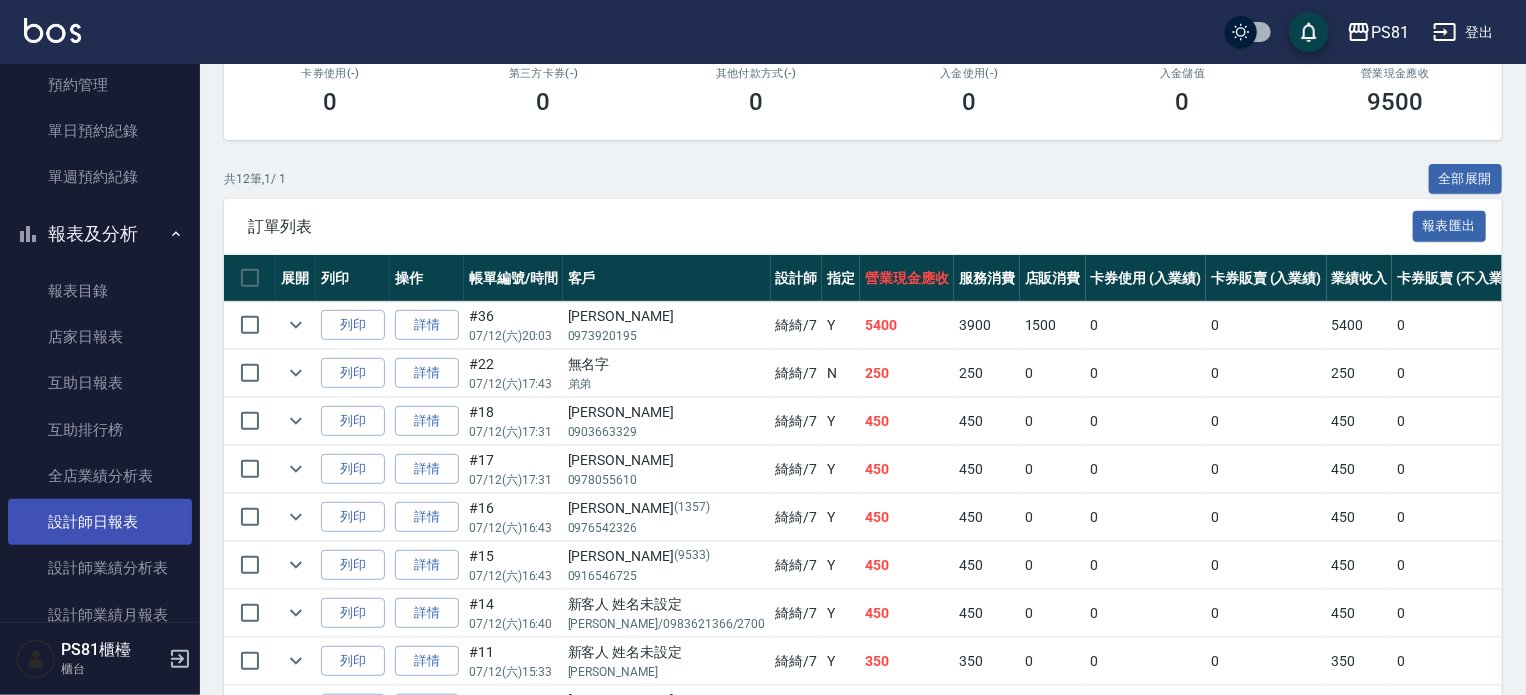 type on "綺綺-7" 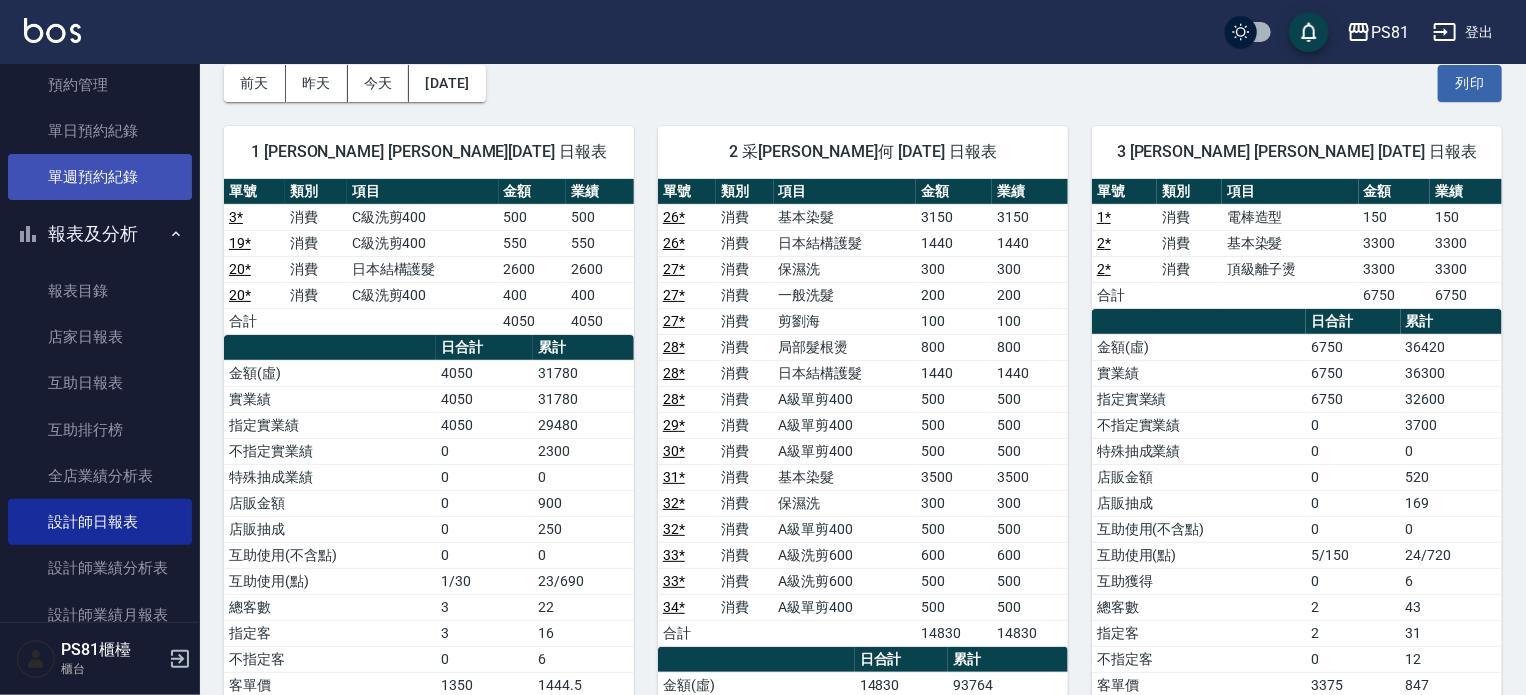 scroll, scrollTop: 0, scrollLeft: 0, axis: both 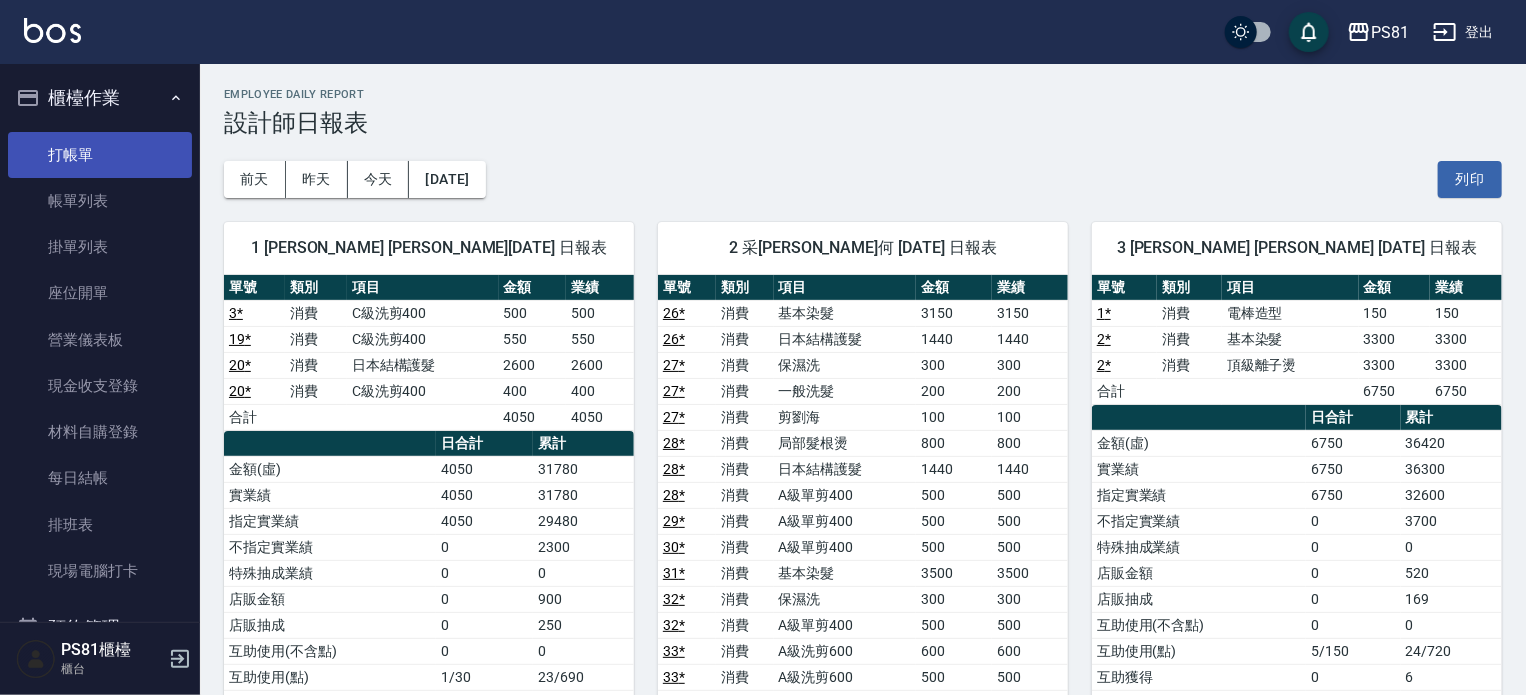click on "打帳單" at bounding box center [100, 155] 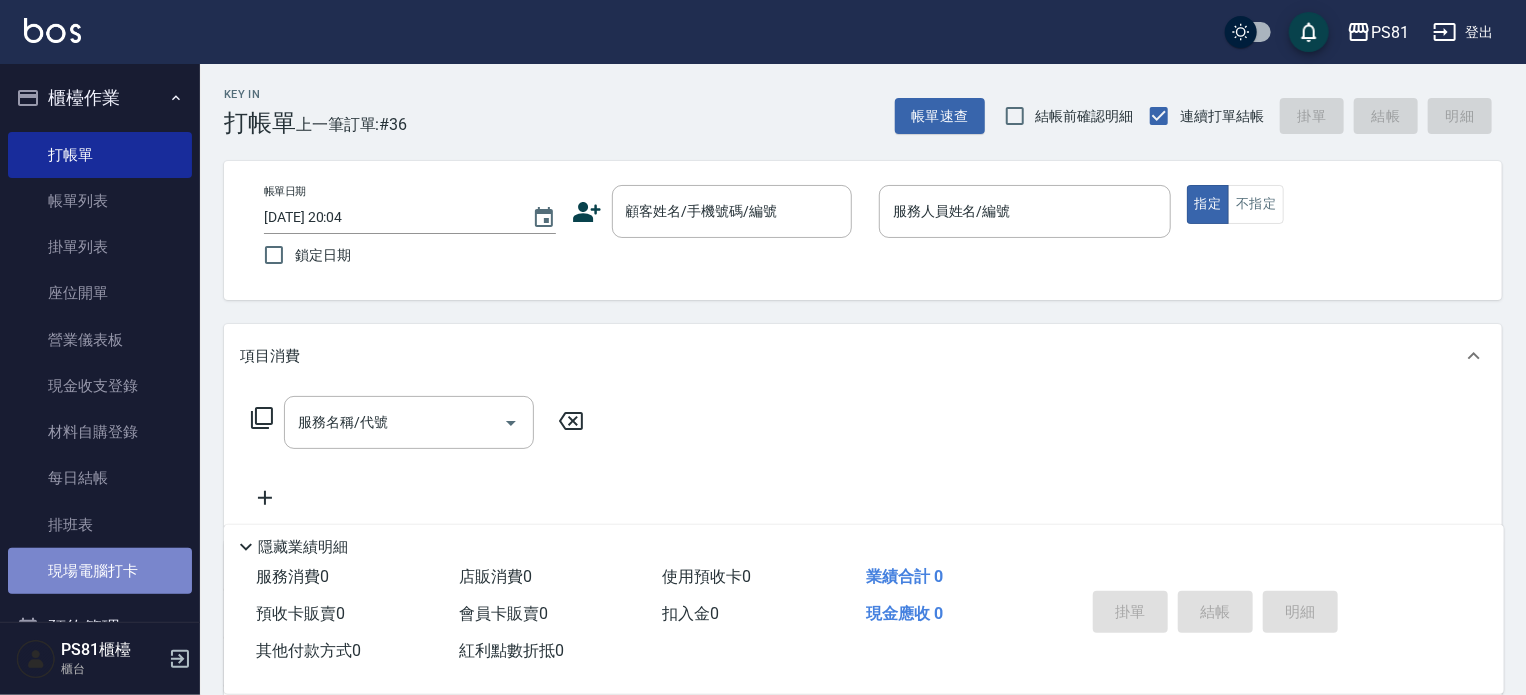 click on "現場電腦打卡" at bounding box center [100, 571] 